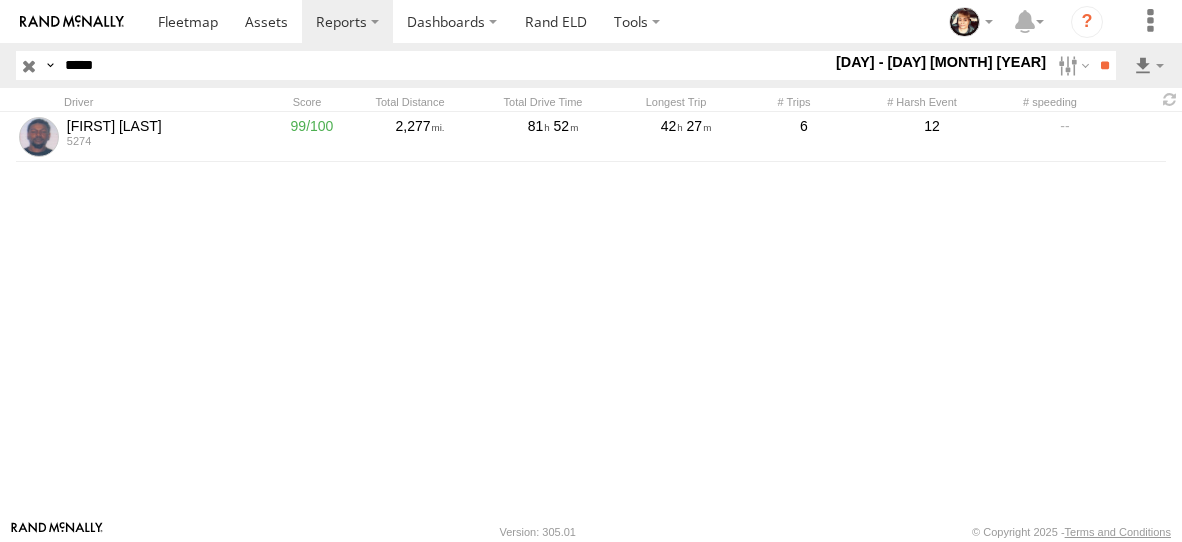 scroll, scrollTop: 0, scrollLeft: 0, axis: both 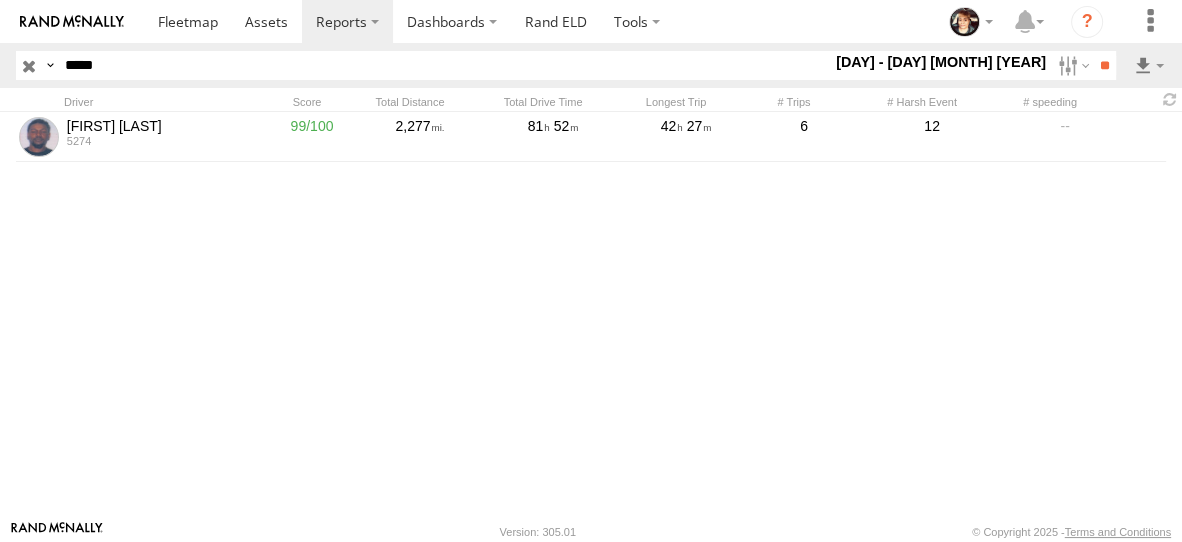 click at bounding box center (29, 65) 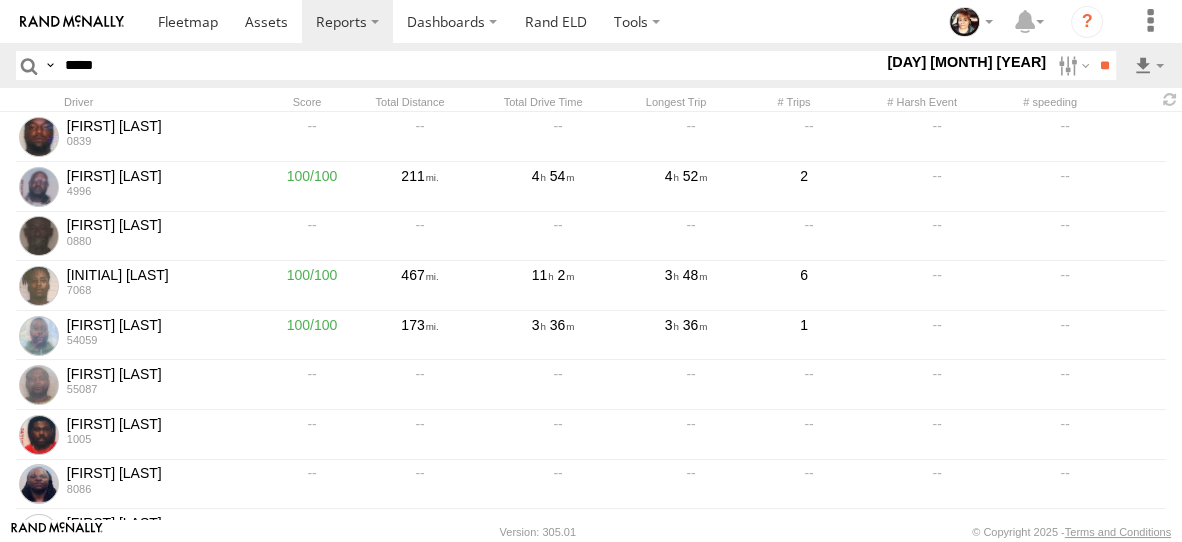 click on "8 Aug 25" at bounding box center (966, 62) 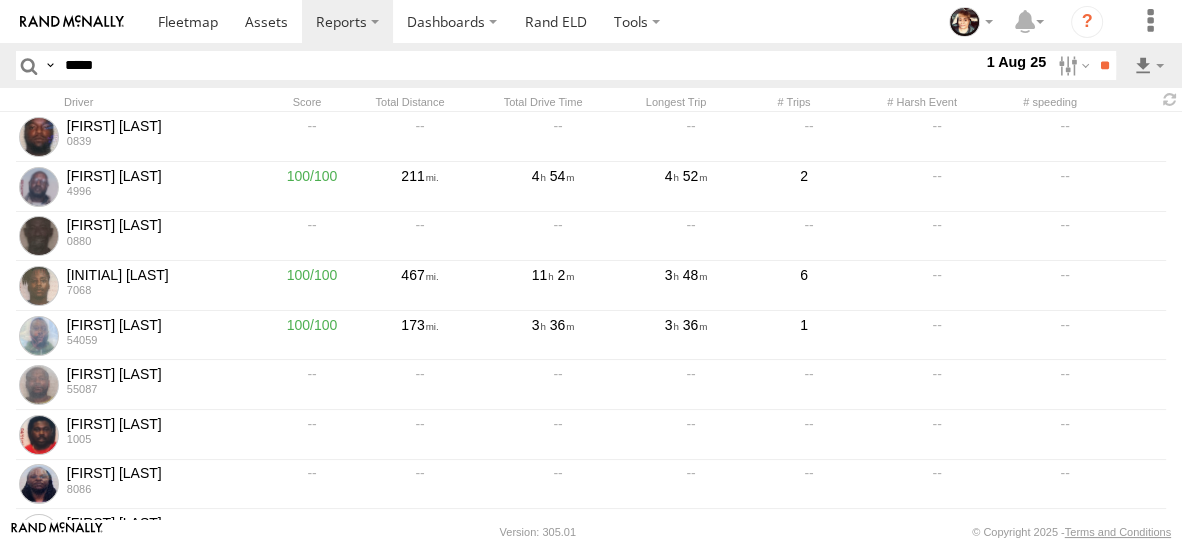 click at bounding box center (0, 0) 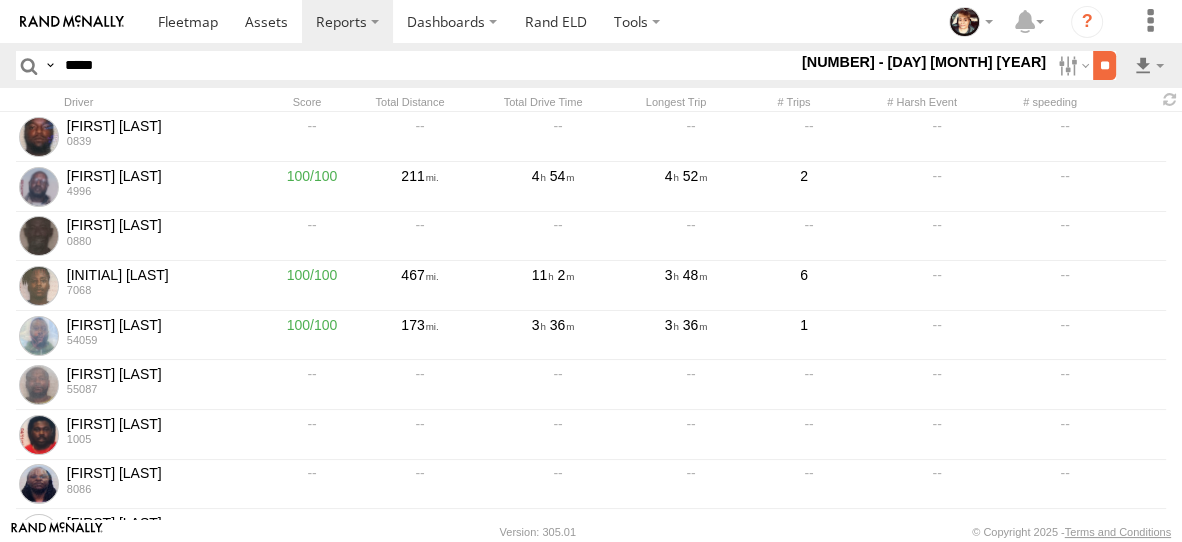 click on "**" at bounding box center (1104, 65) 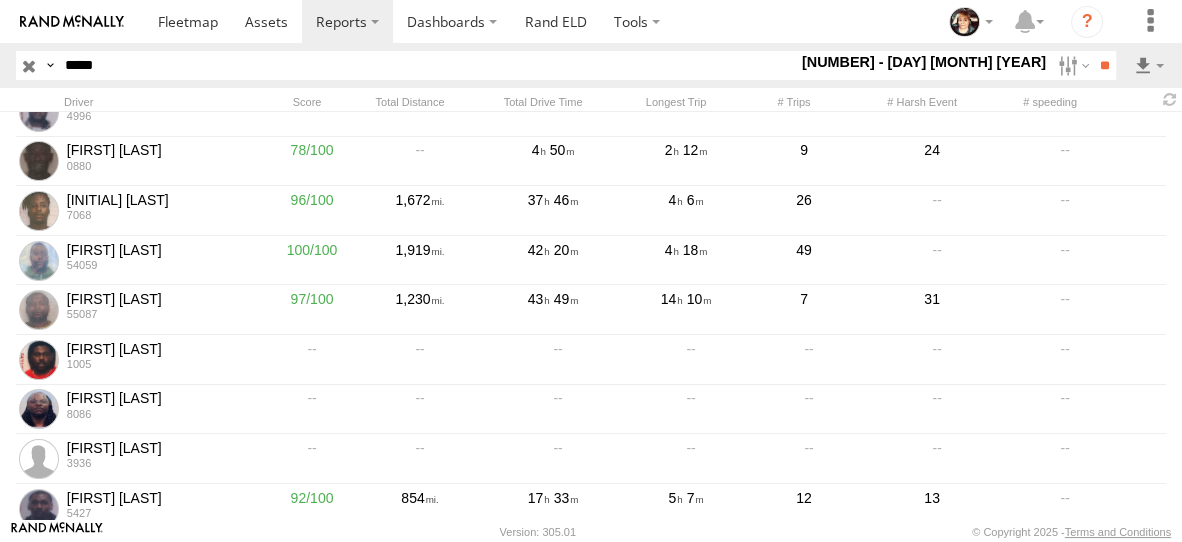 scroll, scrollTop: 0, scrollLeft: 0, axis: both 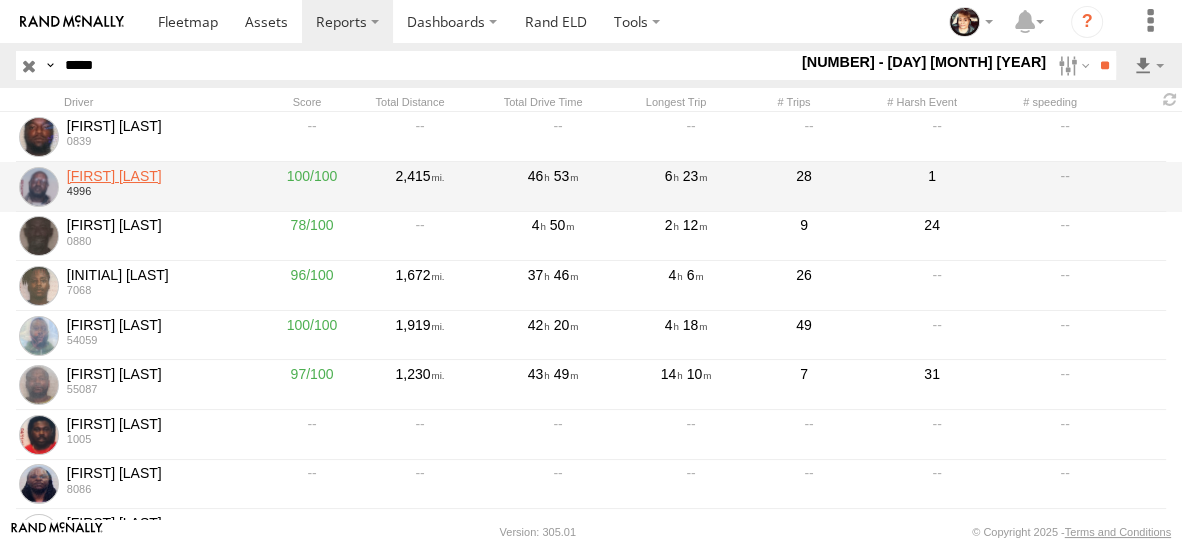 click on "Antonio Gripper" at bounding box center [159, 176] 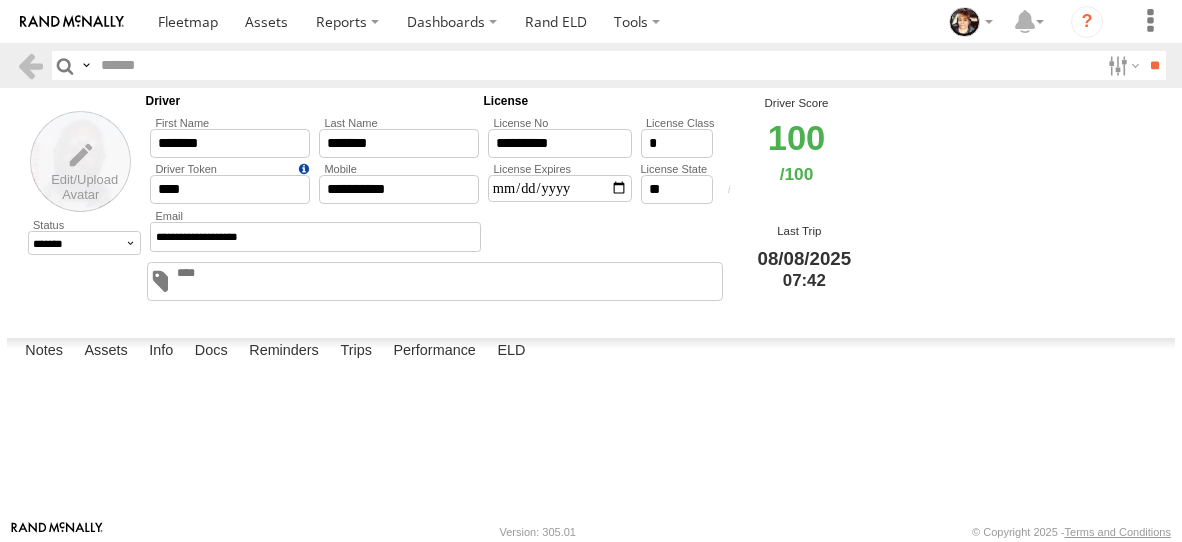 scroll, scrollTop: 0, scrollLeft: 0, axis: both 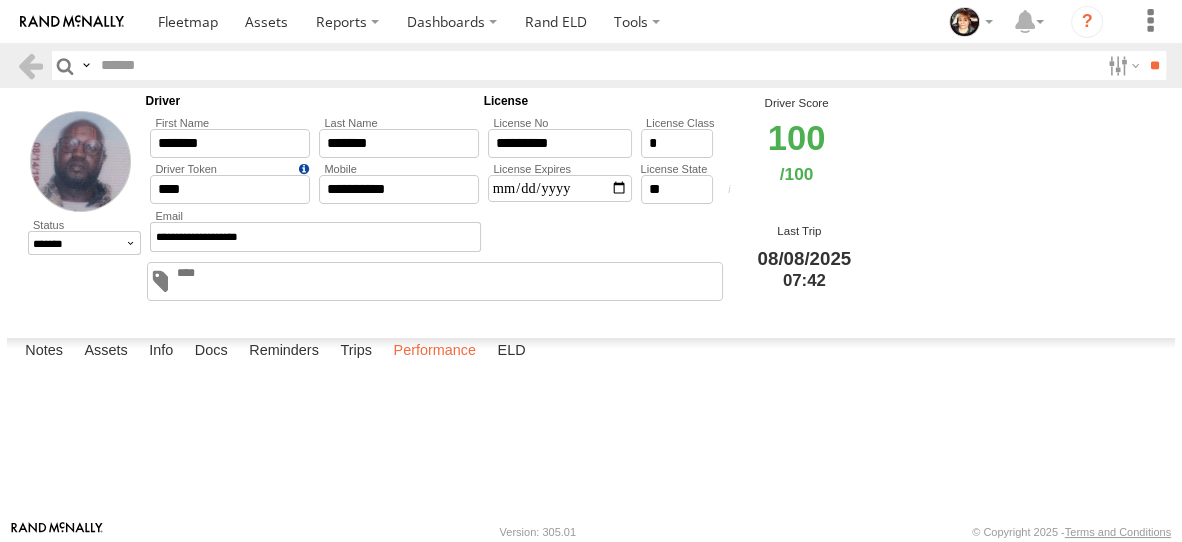 click on "Performance" at bounding box center [434, 352] 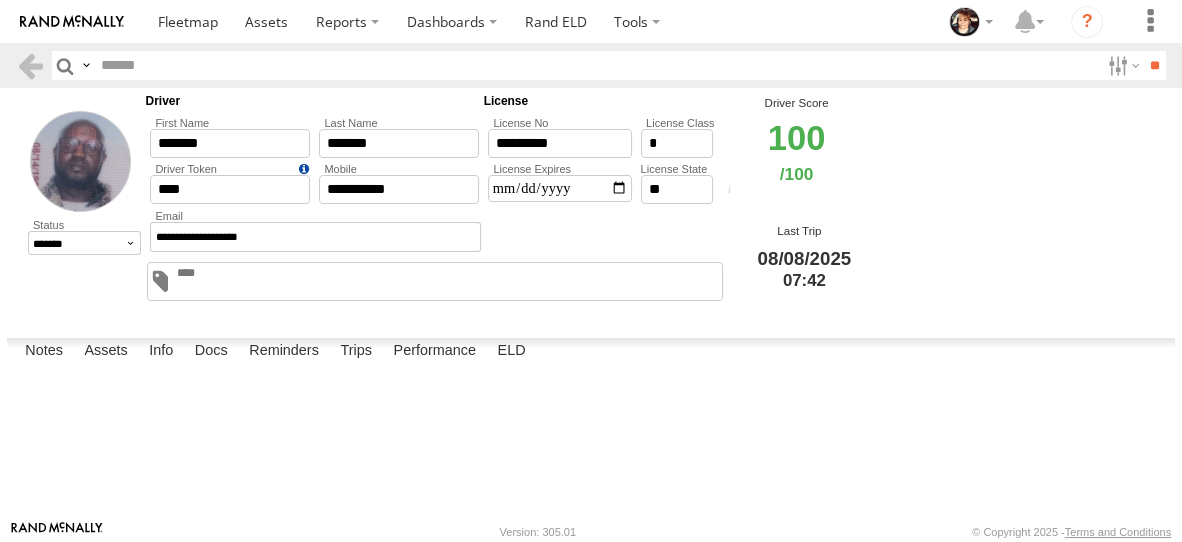 click at bounding box center (0, 0) 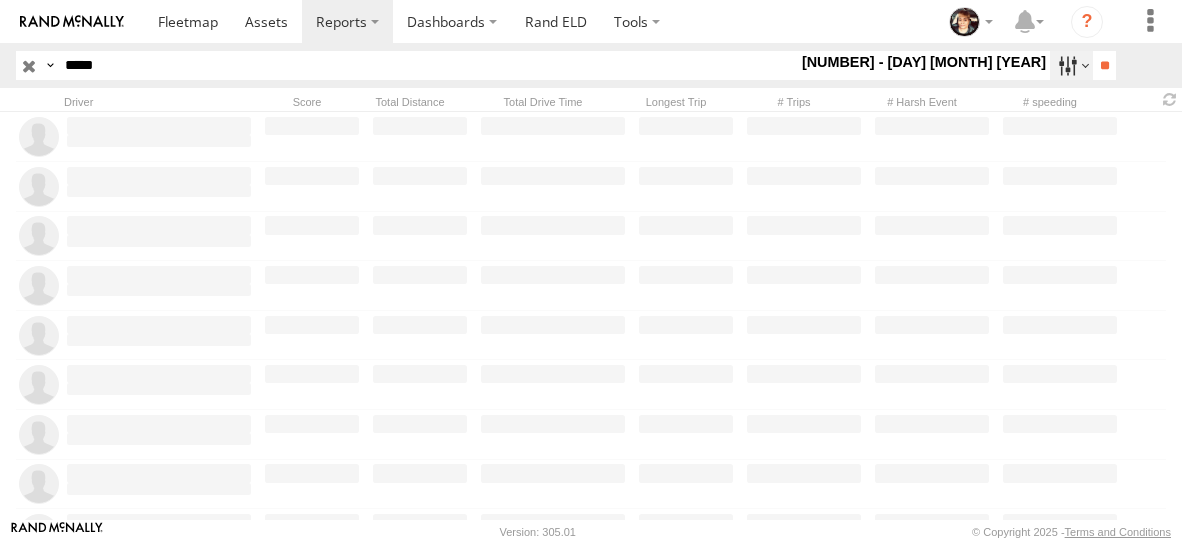 scroll, scrollTop: 0, scrollLeft: 0, axis: both 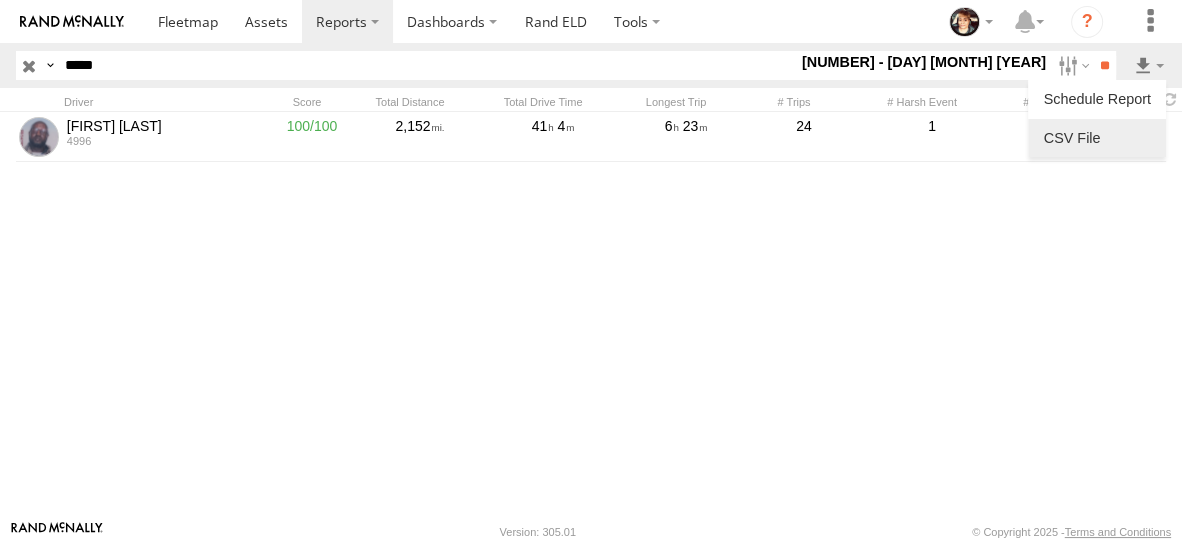 click at bounding box center [1097, 138] 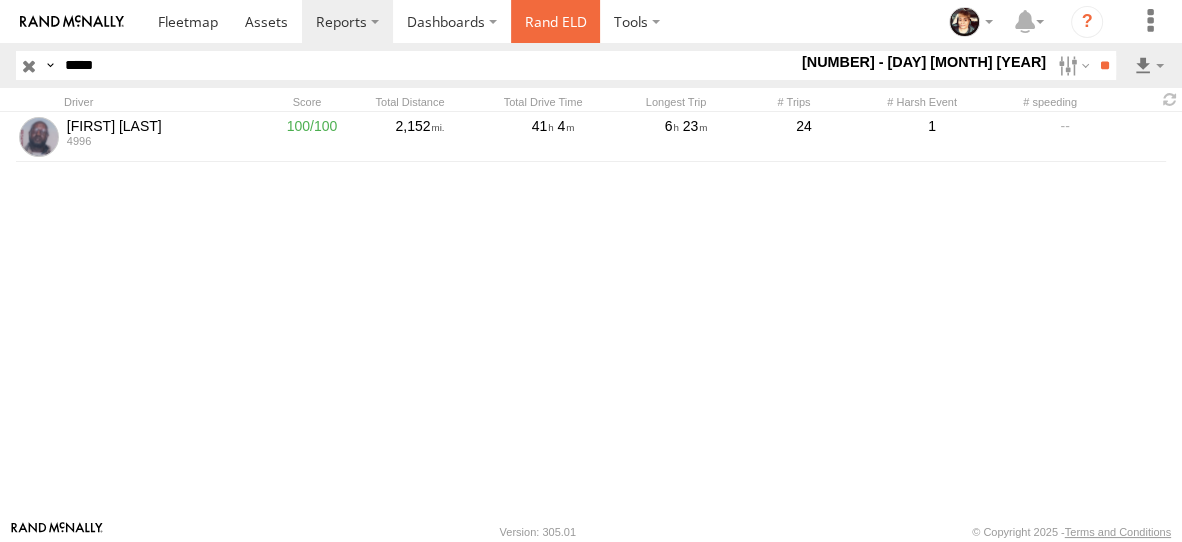 click on "Rand ELD" at bounding box center [556, 21] 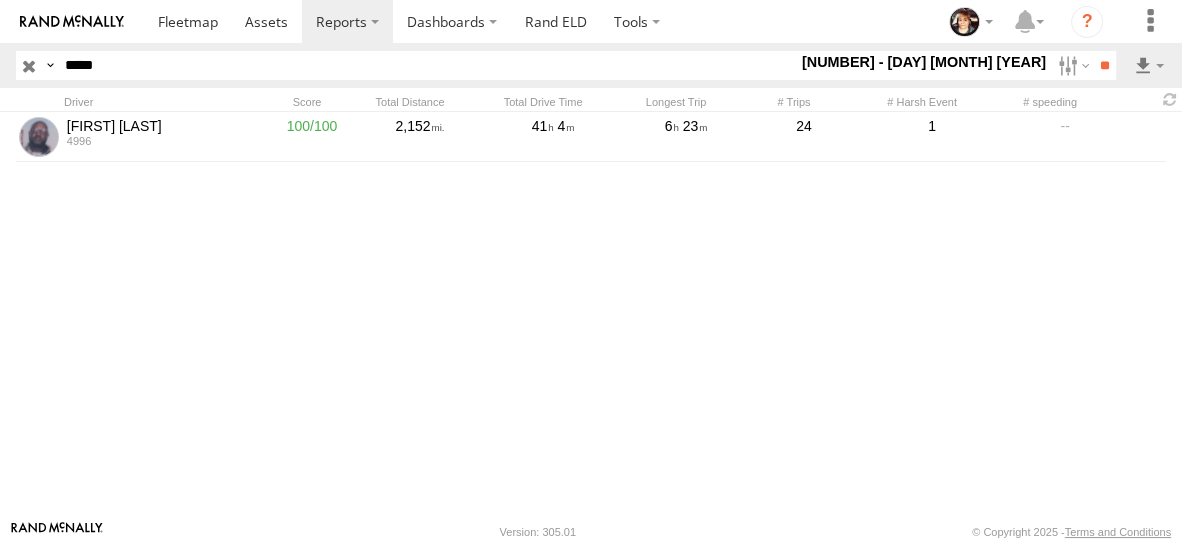 click at bounding box center [29, 65] 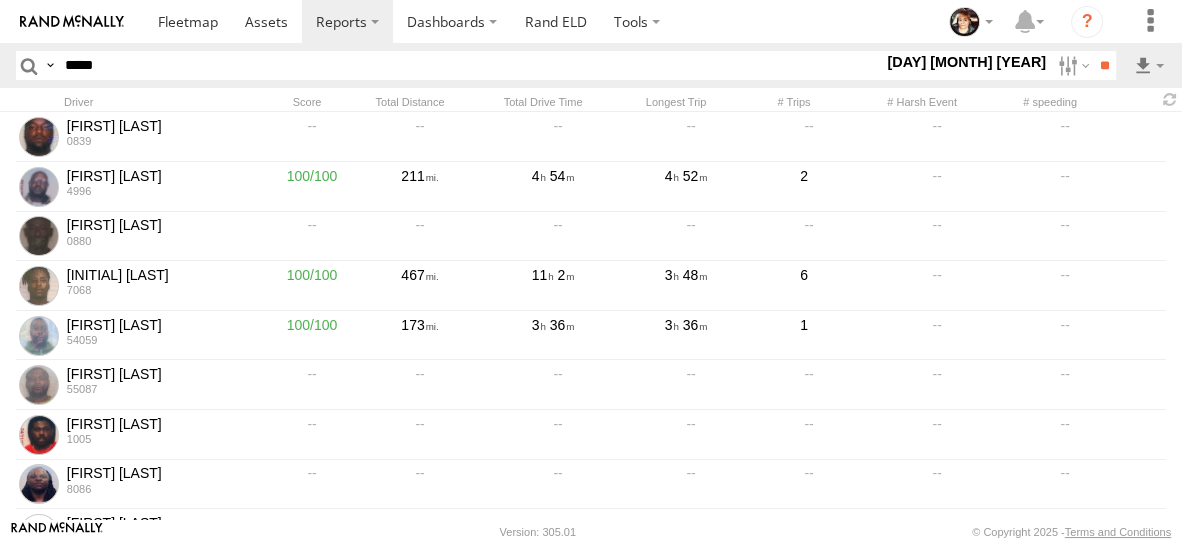 click on "[DAY] [MONTH] [YEAR]" at bounding box center [966, 62] 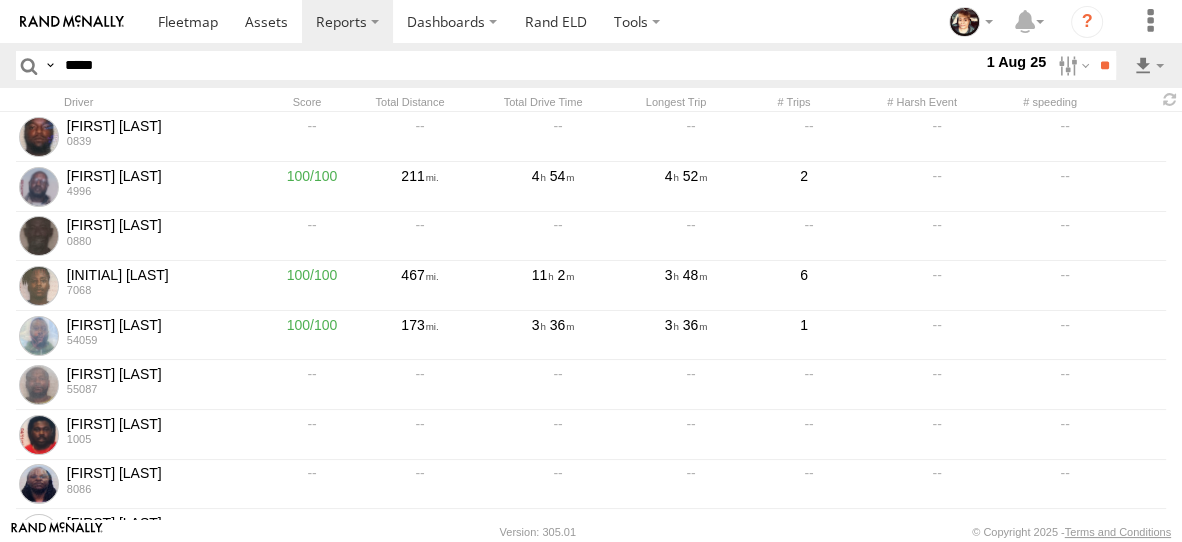 click at bounding box center (0, 0) 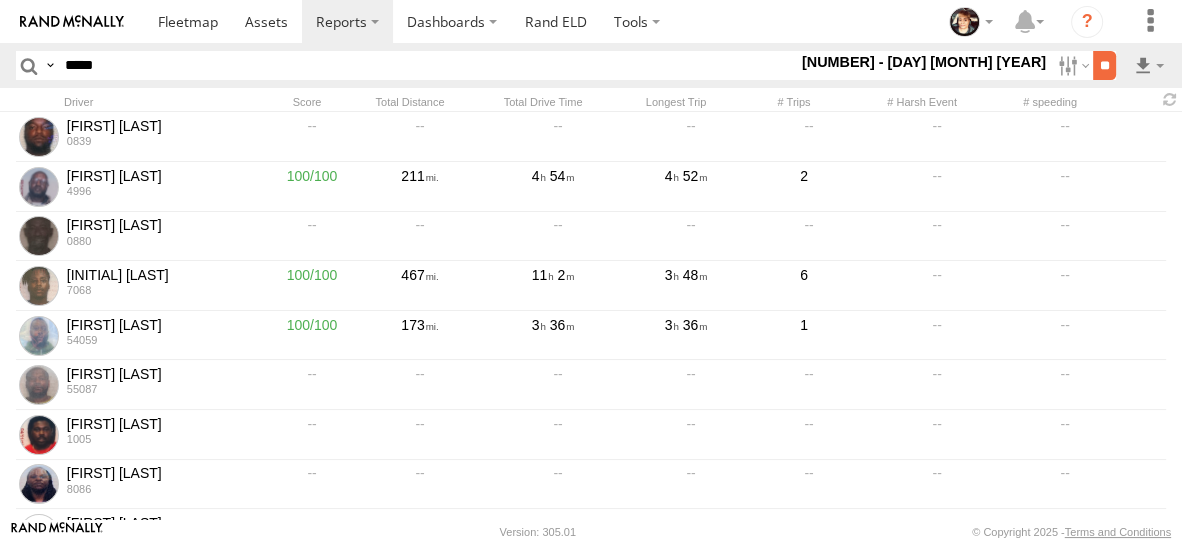 click on "**" at bounding box center [1104, 65] 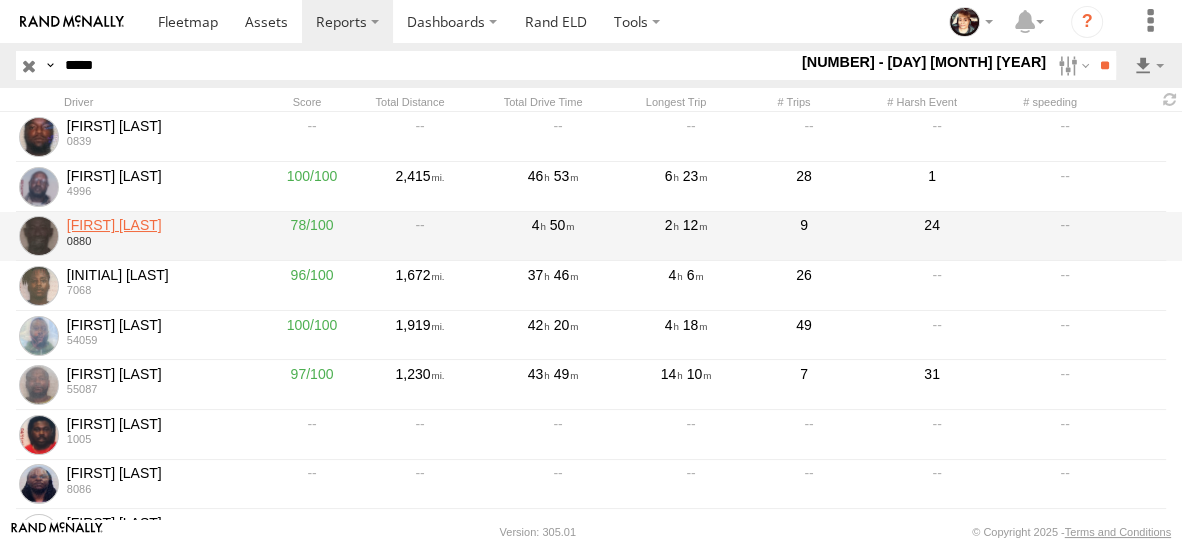 click on "Dennis Moultrie" at bounding box center (159, 225) 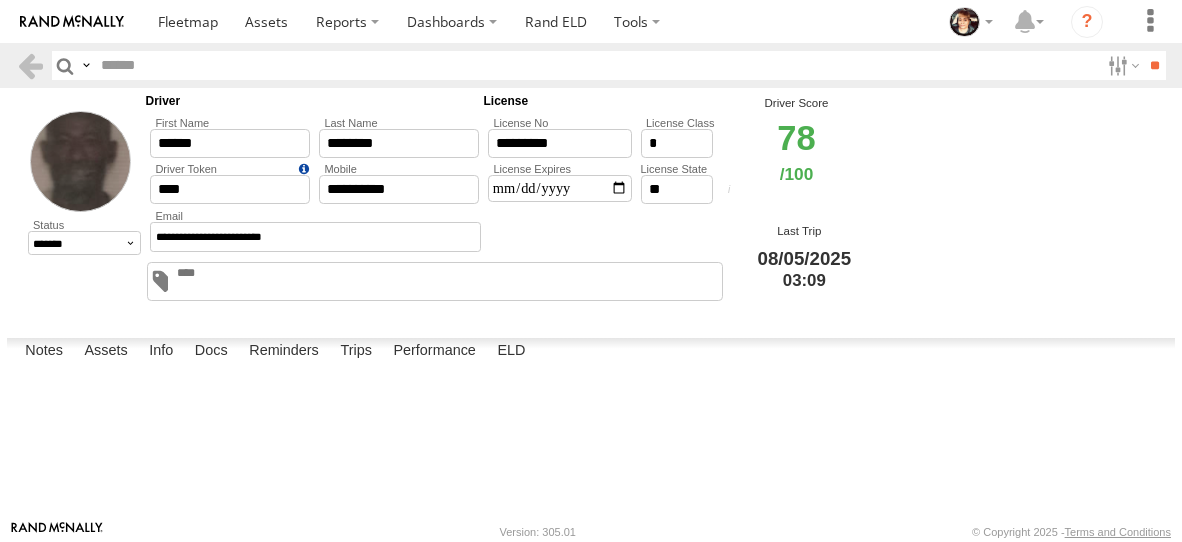 scroll, scrollTop: 0, scrollLeft: 0, axis: both 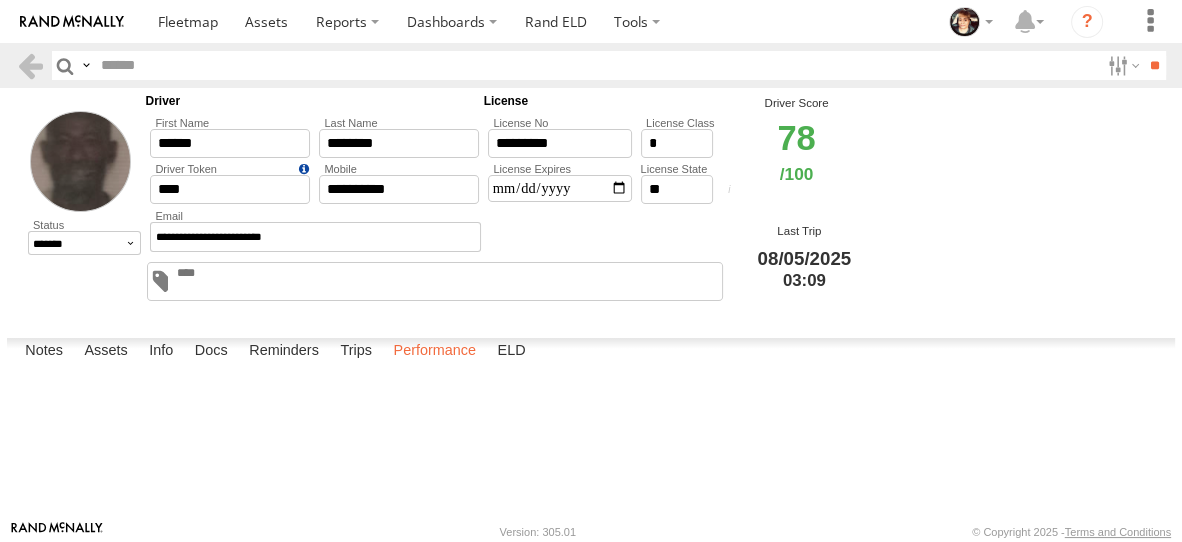 click on "Performance" at bounding box center (434, 352) 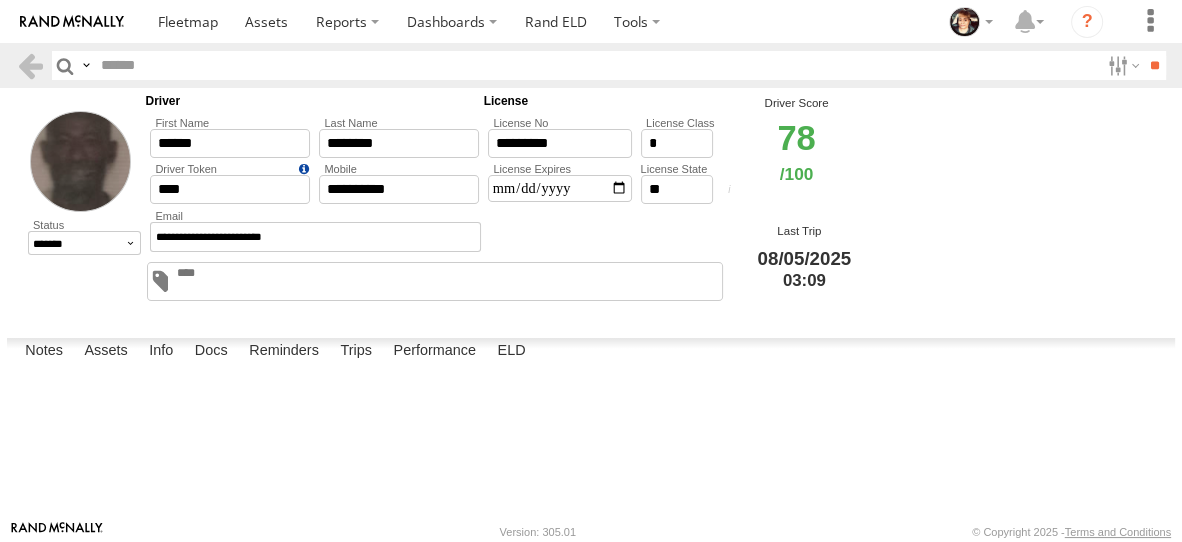click at bounding box center [0, 0] 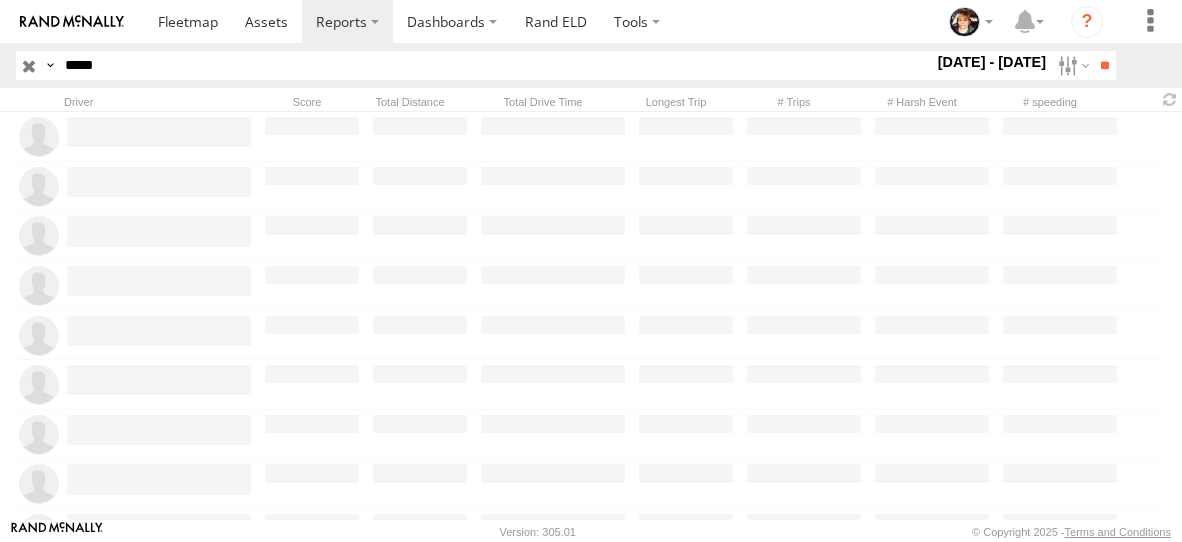 scroll, scrollTop: 0, scrollLeft: 0, axis: both 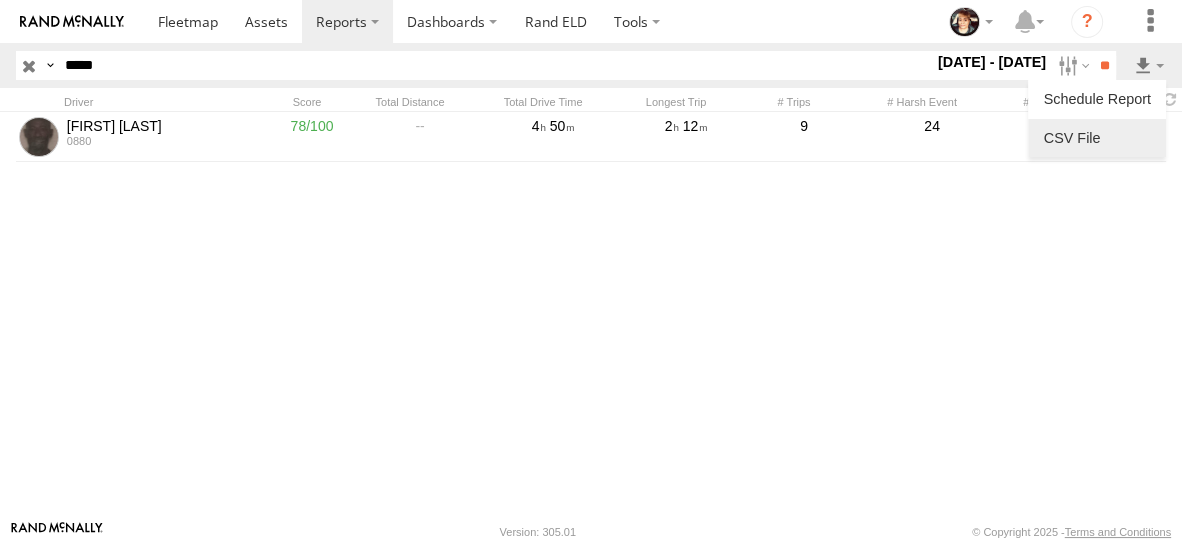click at bounding box center (1097, 138) 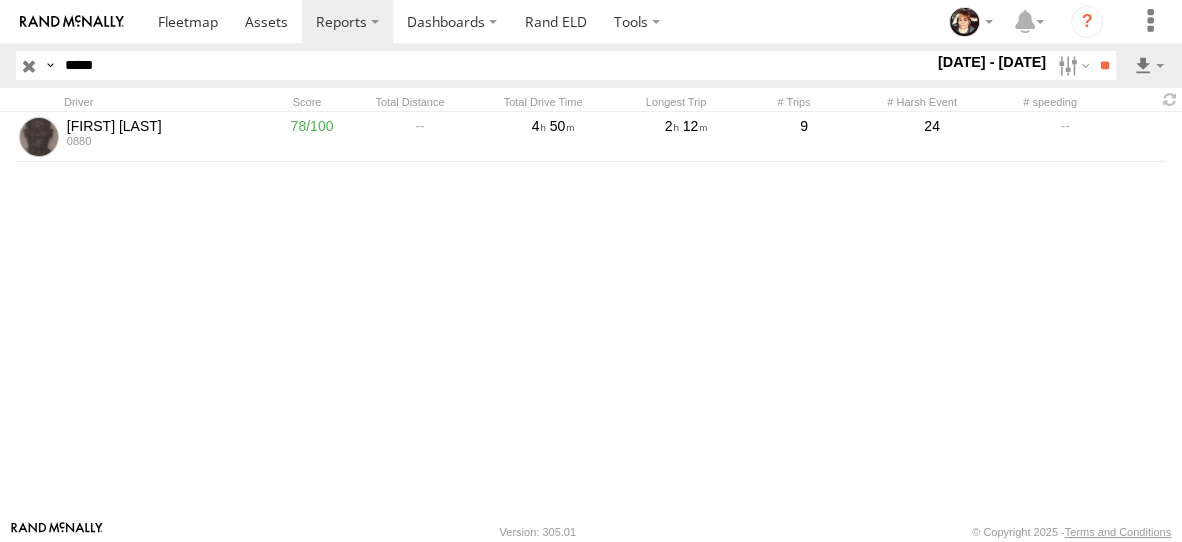 click at bounding box center (29, 65) 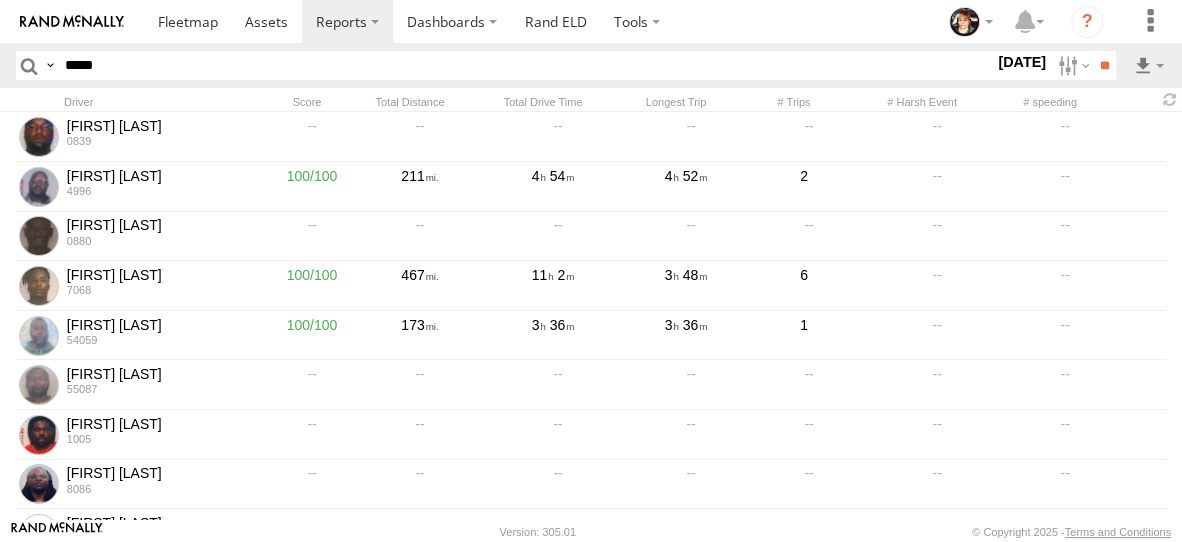 click on "8 Aug 25" at bounding box center (1022, 62) 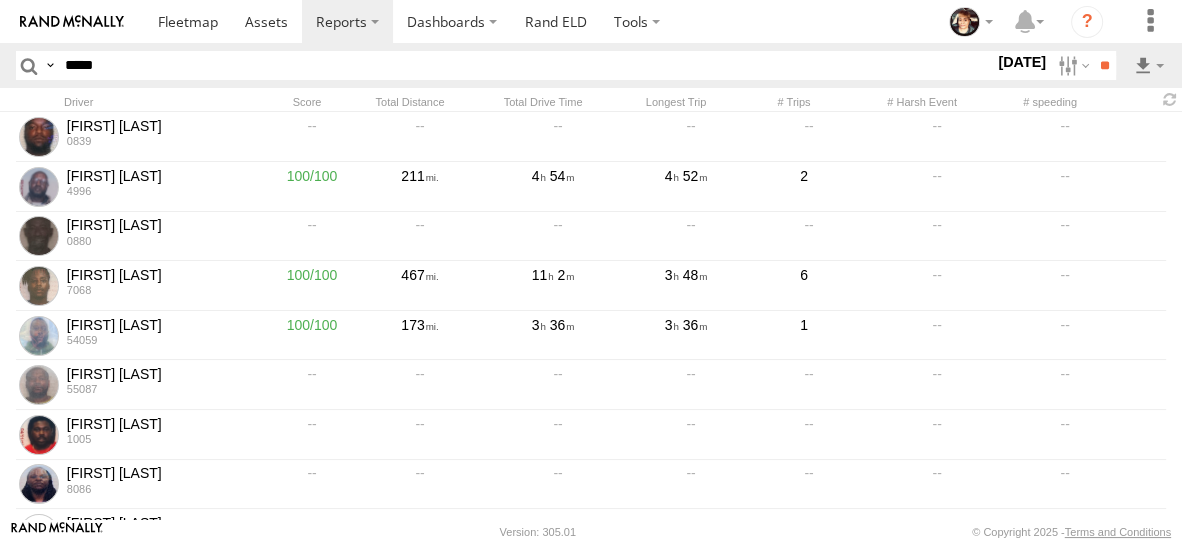 click at bounding box center (0, 0) 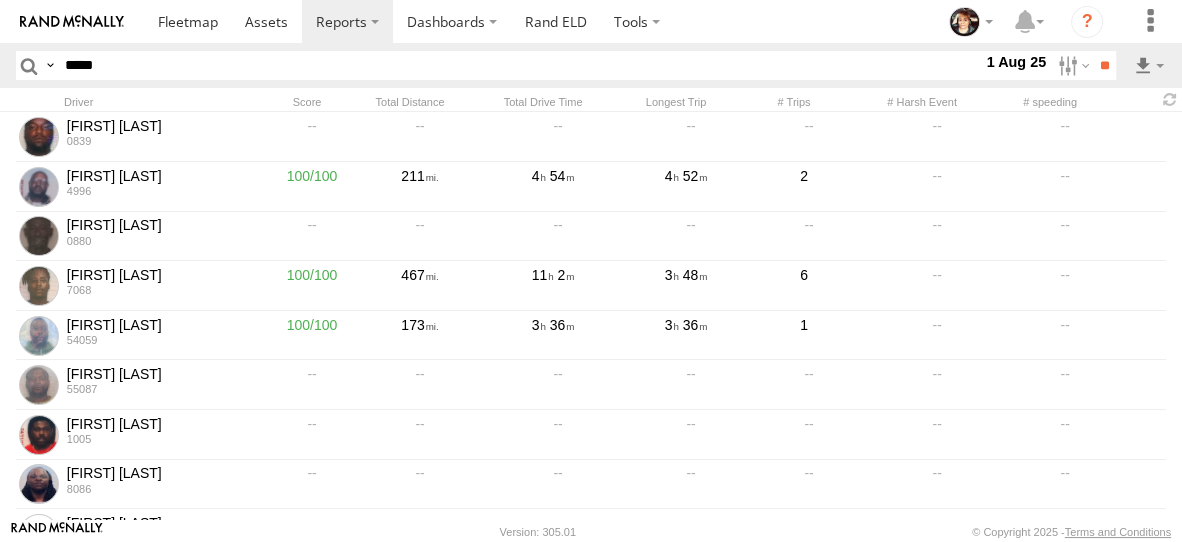 click at bounding box center [0, 0] 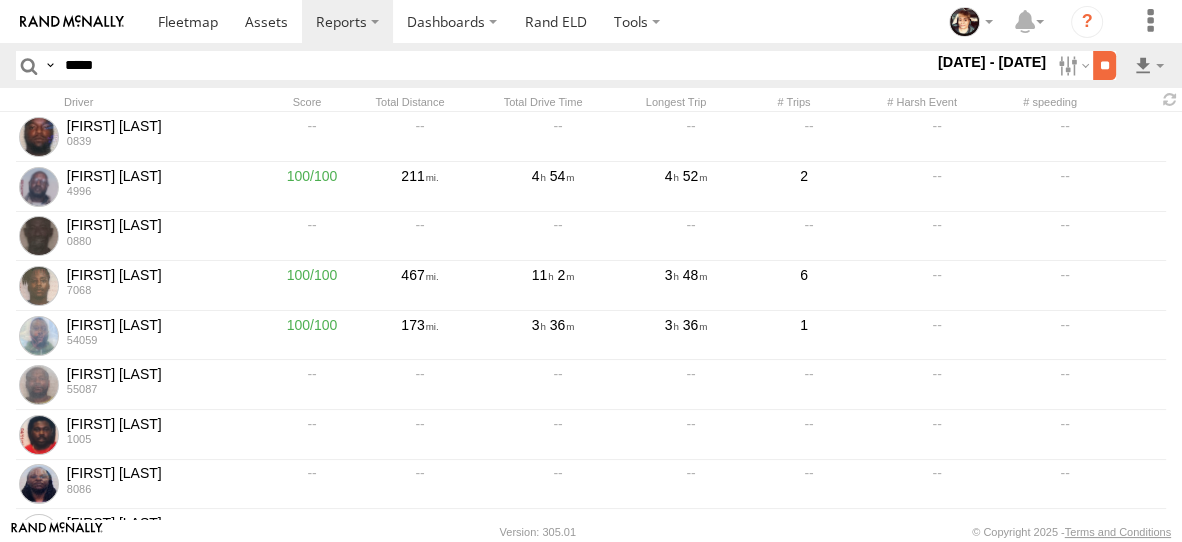 click on "**" at bounding box center [1104, 65] 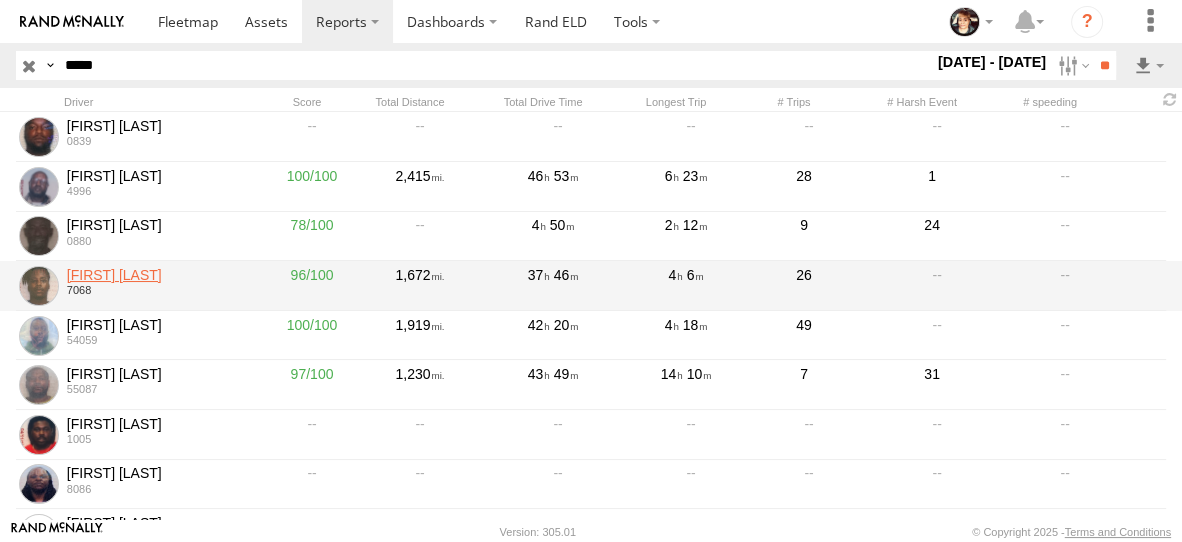 click on "[FIRST] [LAST]" at bounding box center (159, 275) 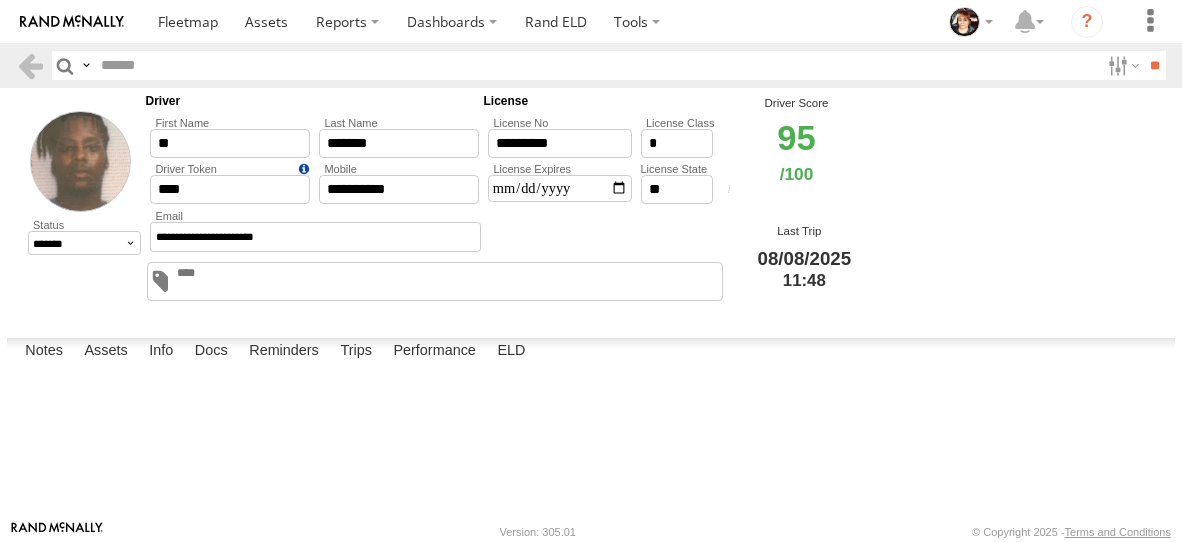 scroll, scrollTop: 0, scrollLeft: 0, axis: both 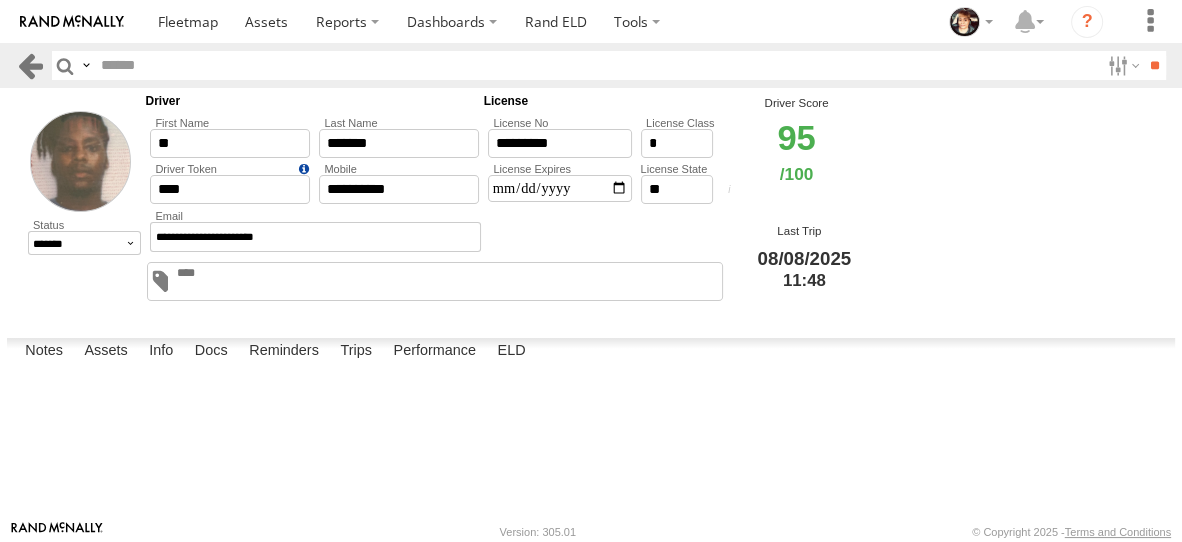 click at bounding box center [30, 65] 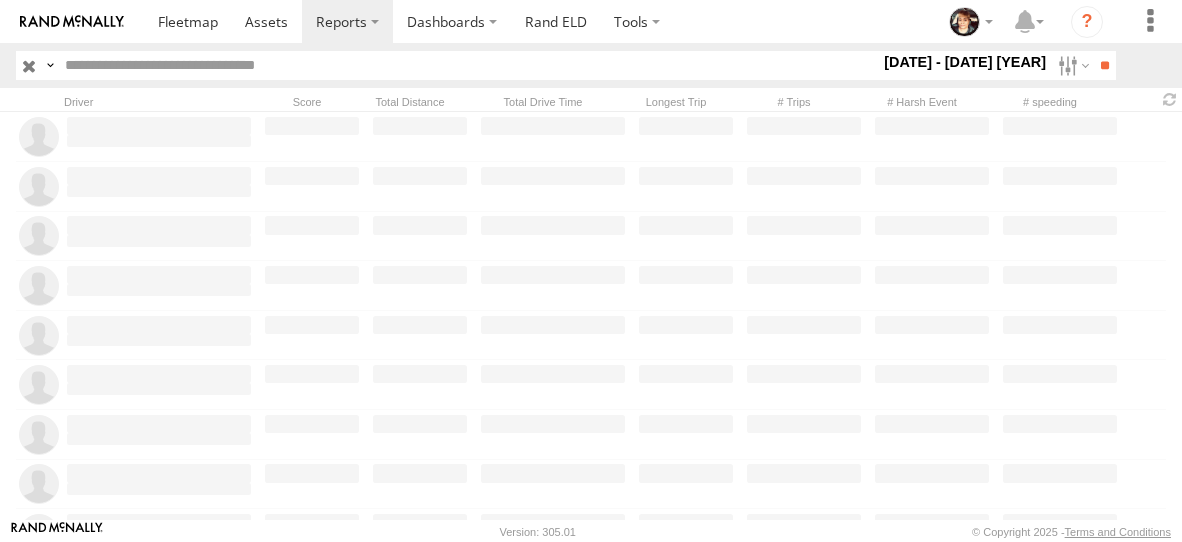 scroll, scrollTop: 0, scrollLeft: 0, axis: both 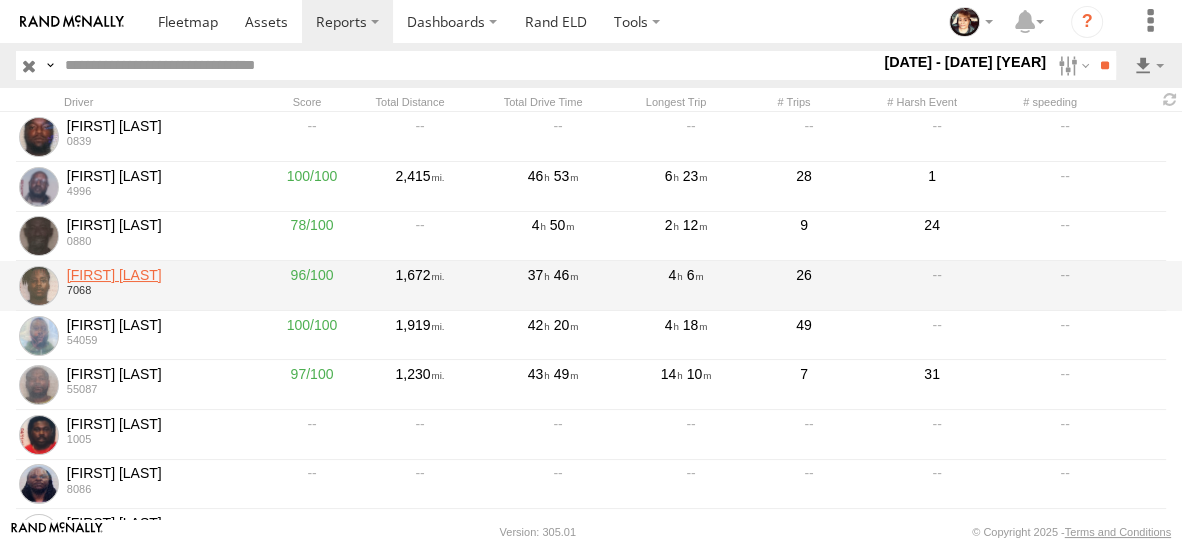 click on "[FIRST] [LAST]" at bounding box center [159, 275] 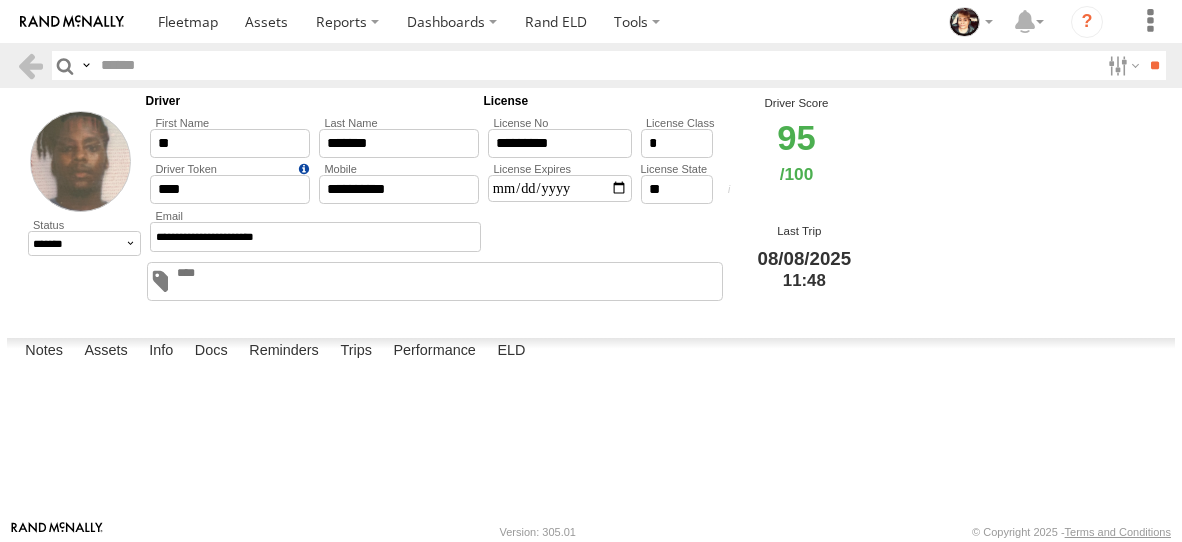 scroll, scrollTop: 0, scrollLeft: 0, axis: both 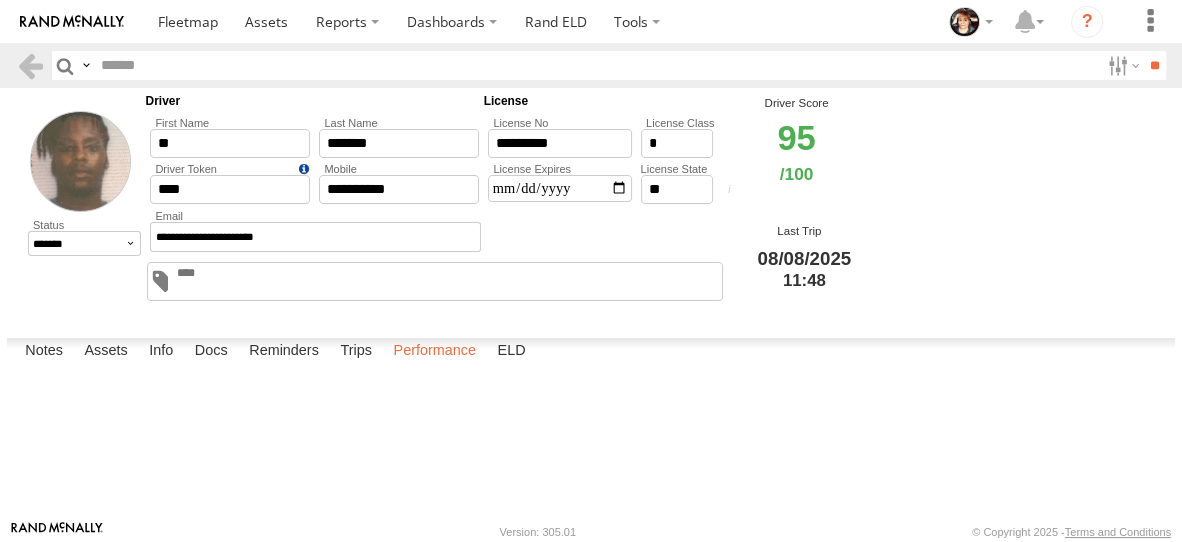 click on "Performance" at bounding box center [434, 352] 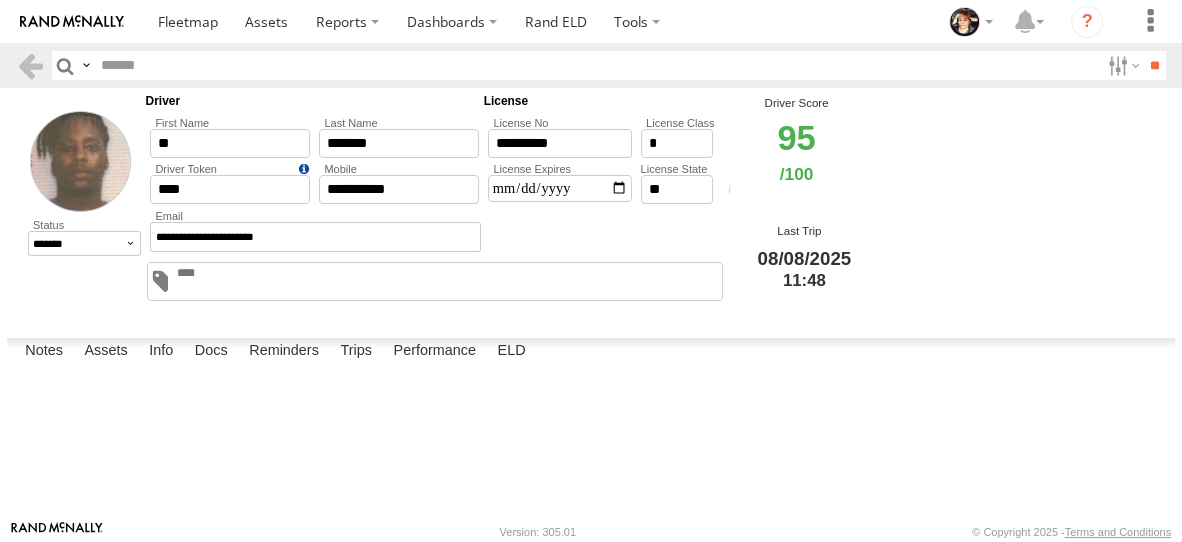 click at bounding box center (0, 0) 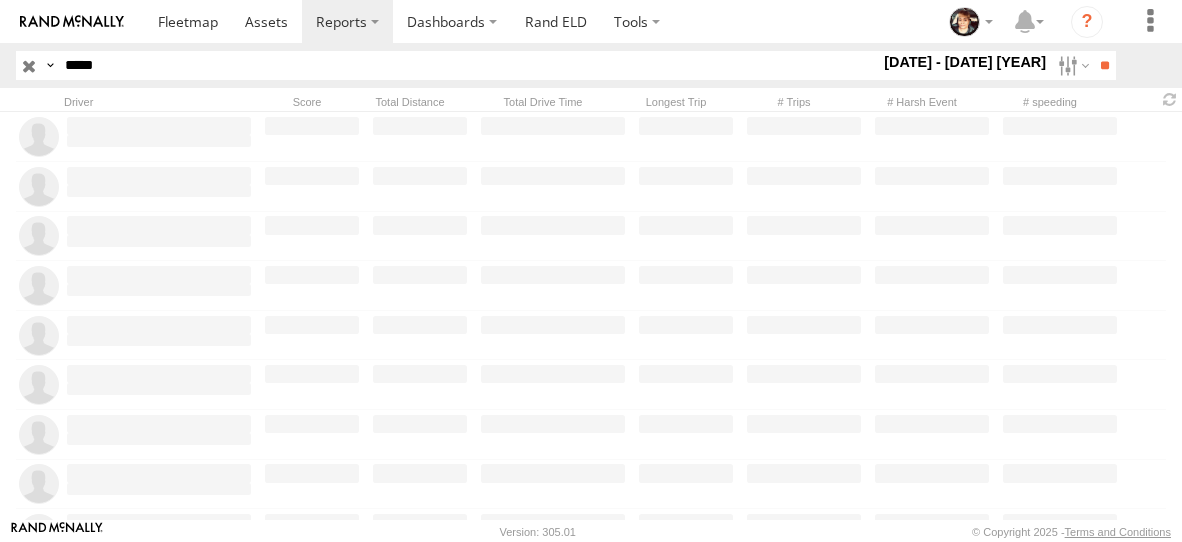 scroll, scrollTop: 0, scrollLeft: 0, axis: both 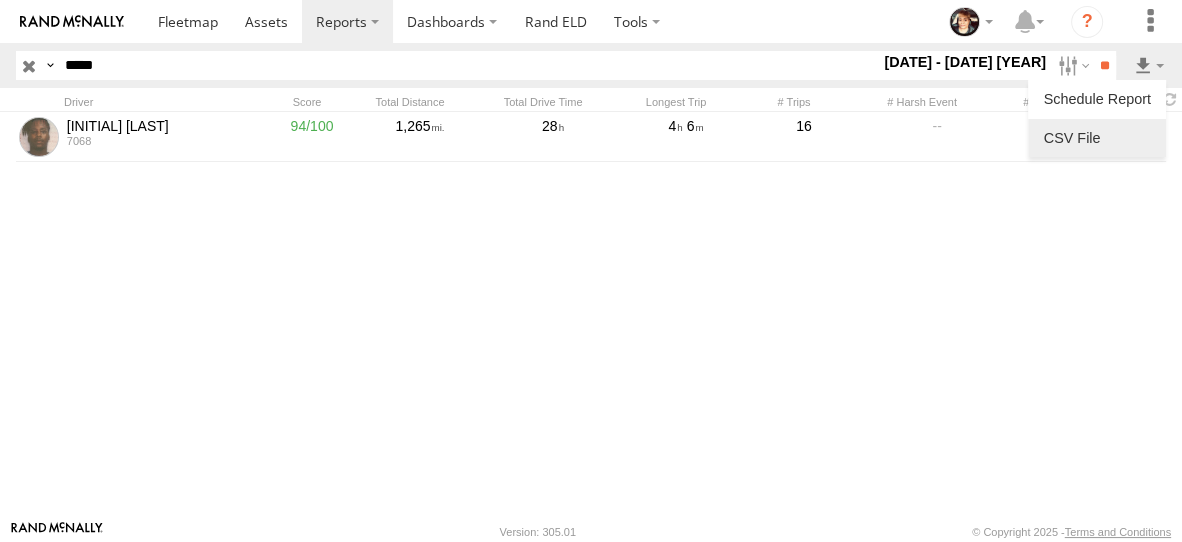 click at bounding box center [1097, 138] 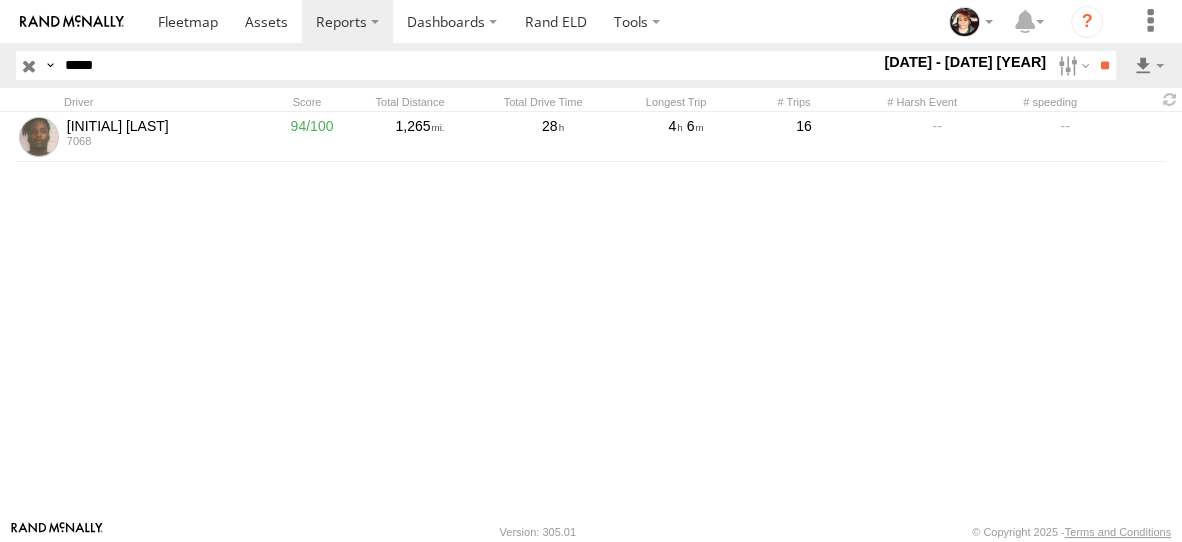 click at bounding box center [29, 65] 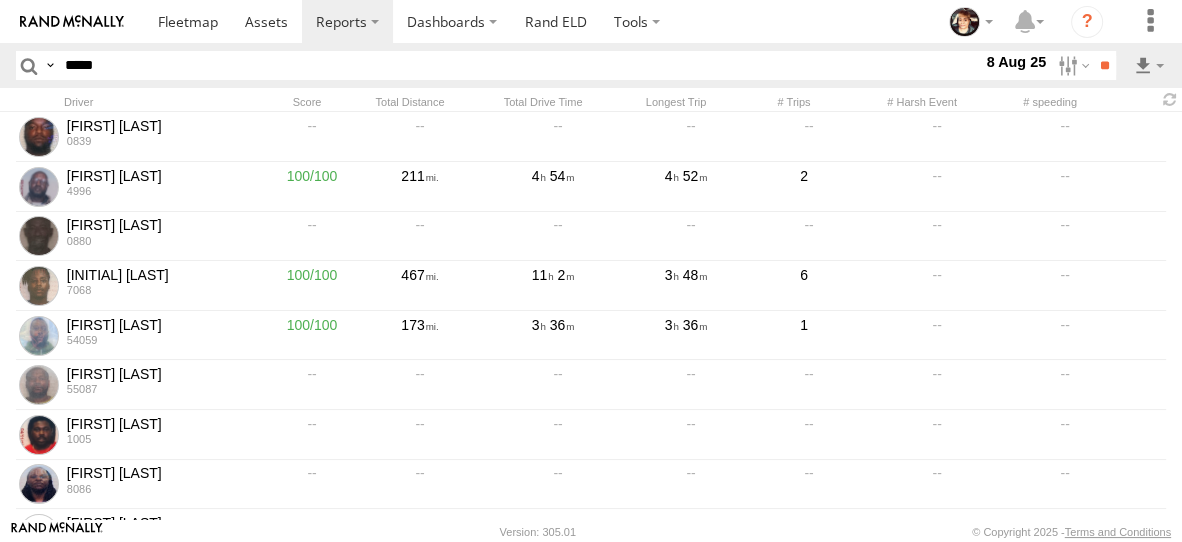 click on "8 Aug 25" at bounding box center [1016, 62] 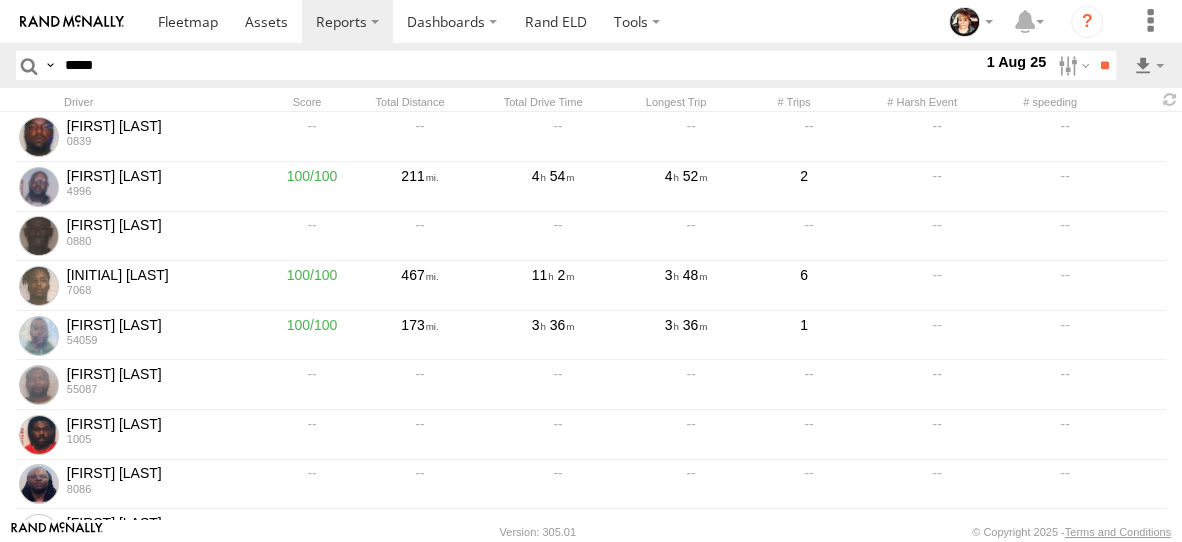 click at bounding box center (0, 0) 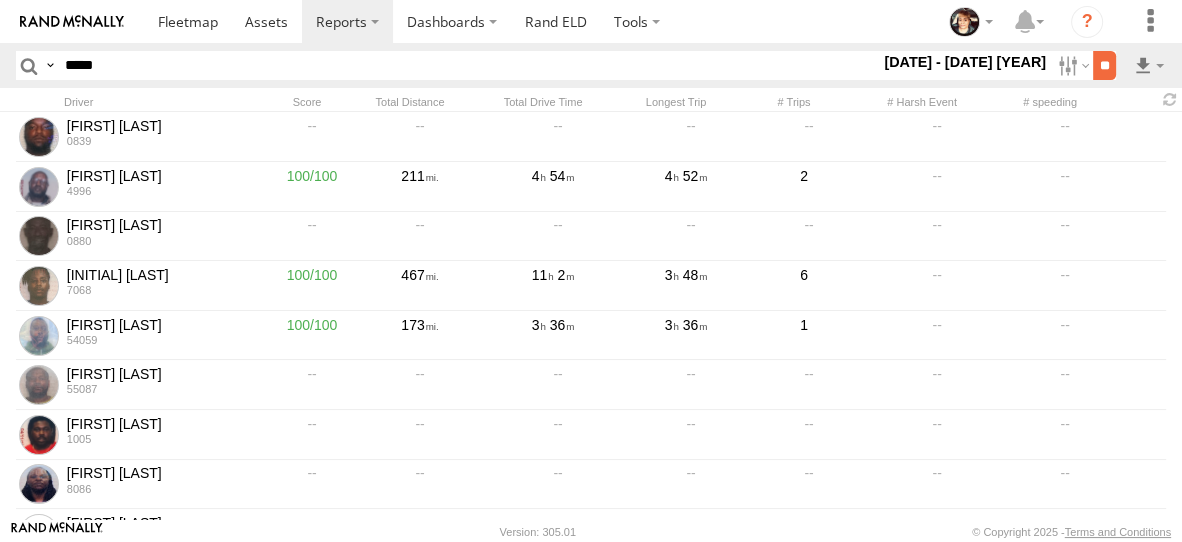 click on "**" at bounding box center (1104, 65) 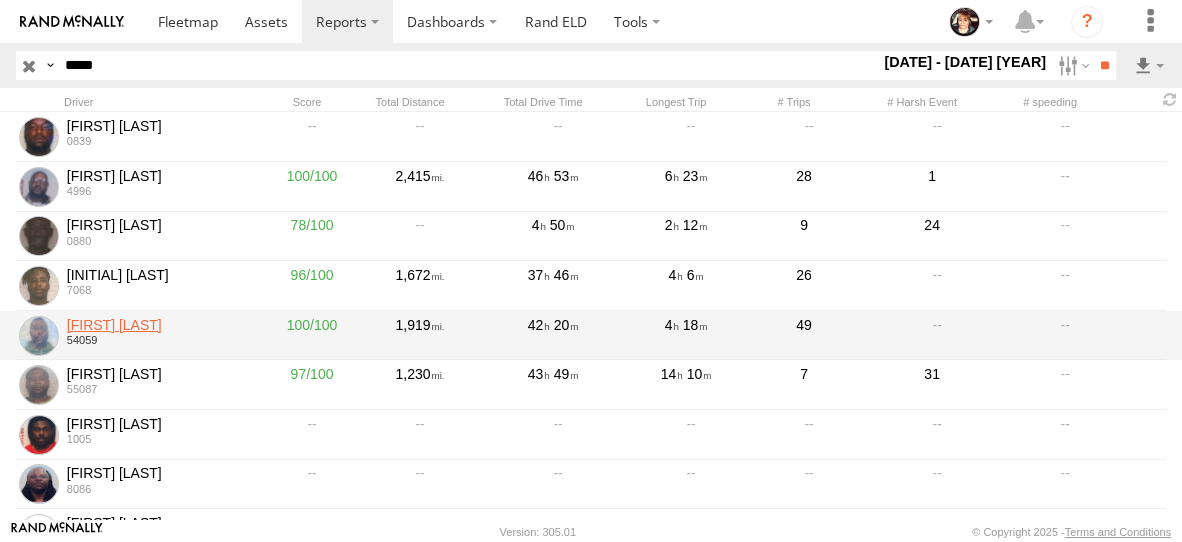 click on "[FIRST] [LAST]" at bounding box center [159, 325] 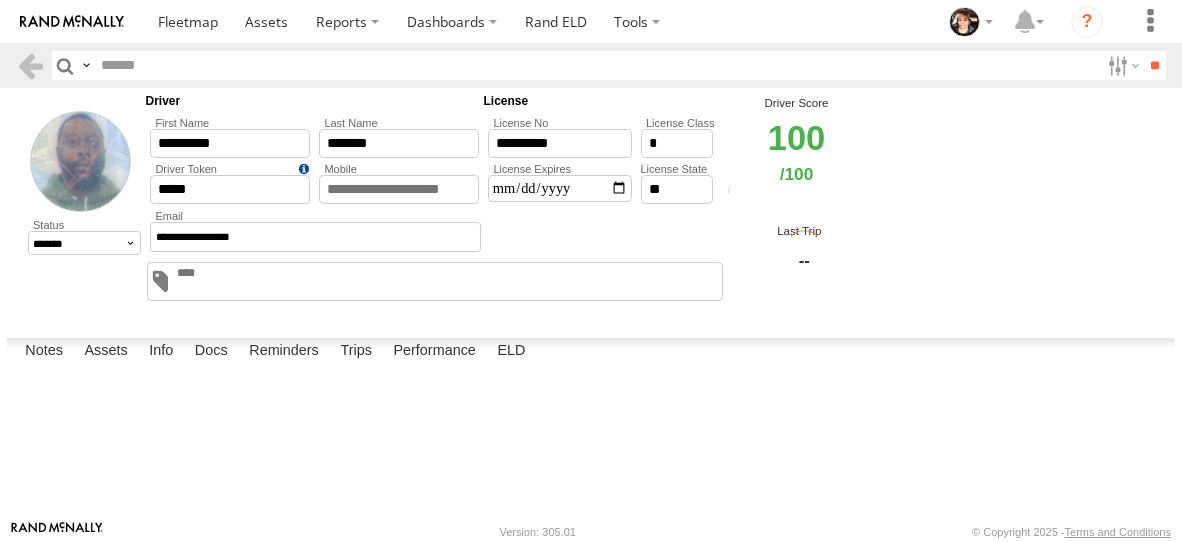 scroll, scrollTop: 0, scrollLeft: 0, axis: both 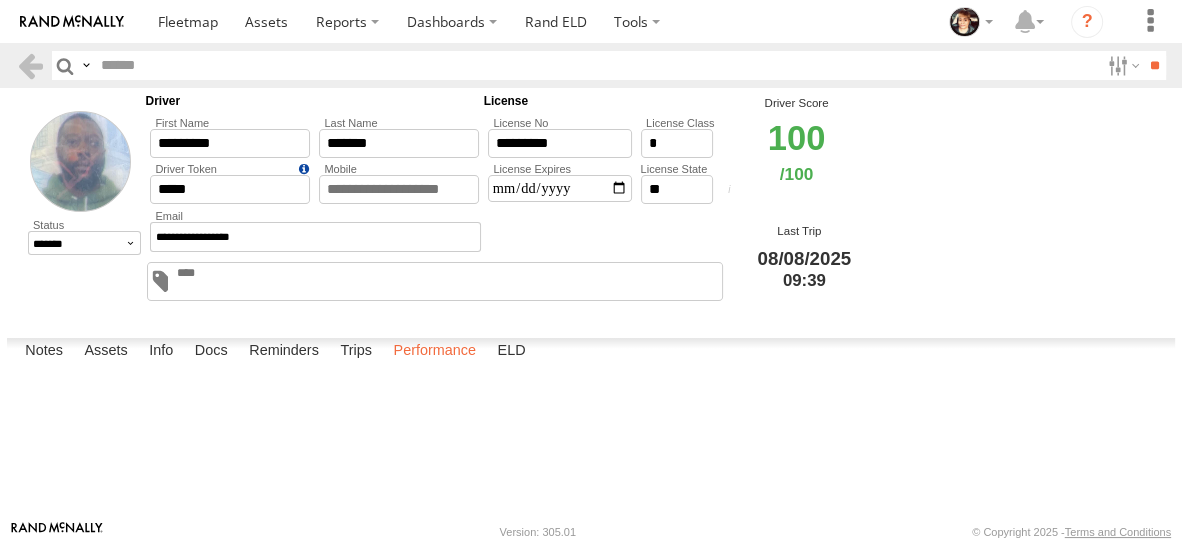 click on "Performance" at bounding box center [434, 352] 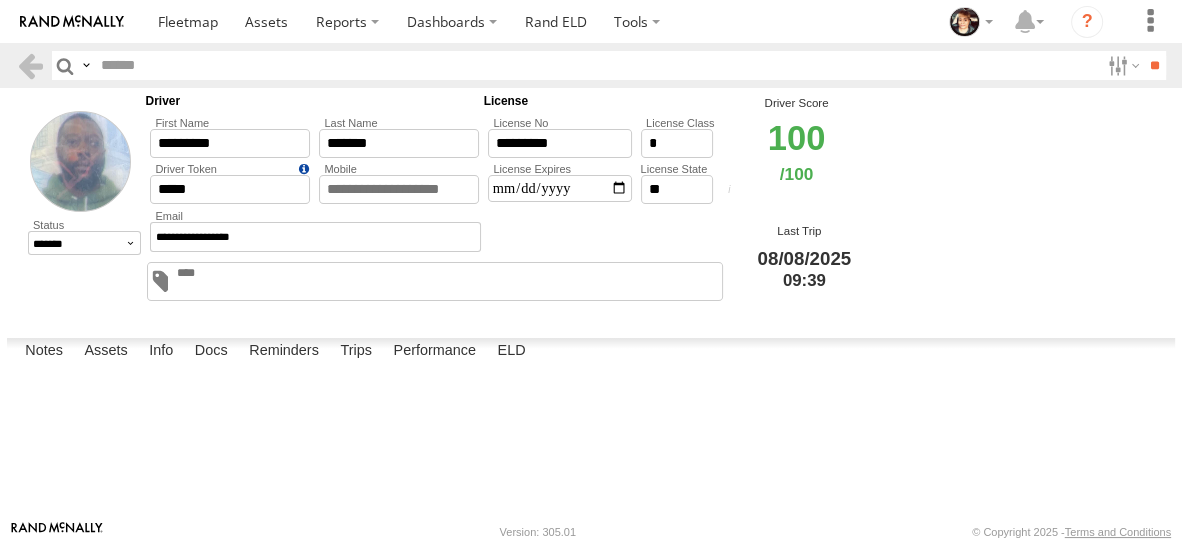 click at bounding box center (0, 0) 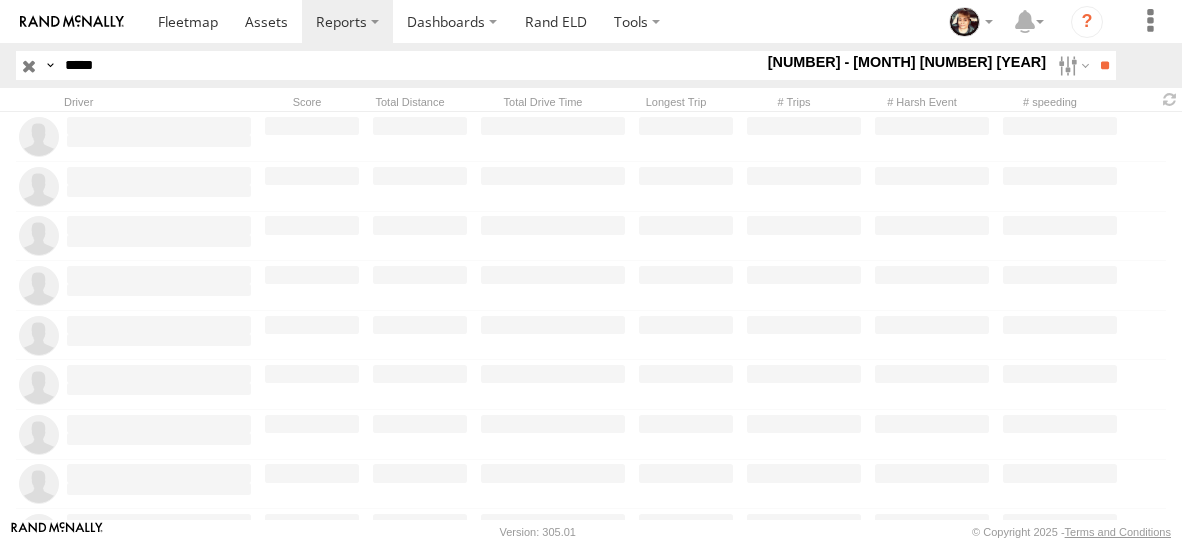 scroll, scrollTop: 0, scrollLeft: 0, axis: both 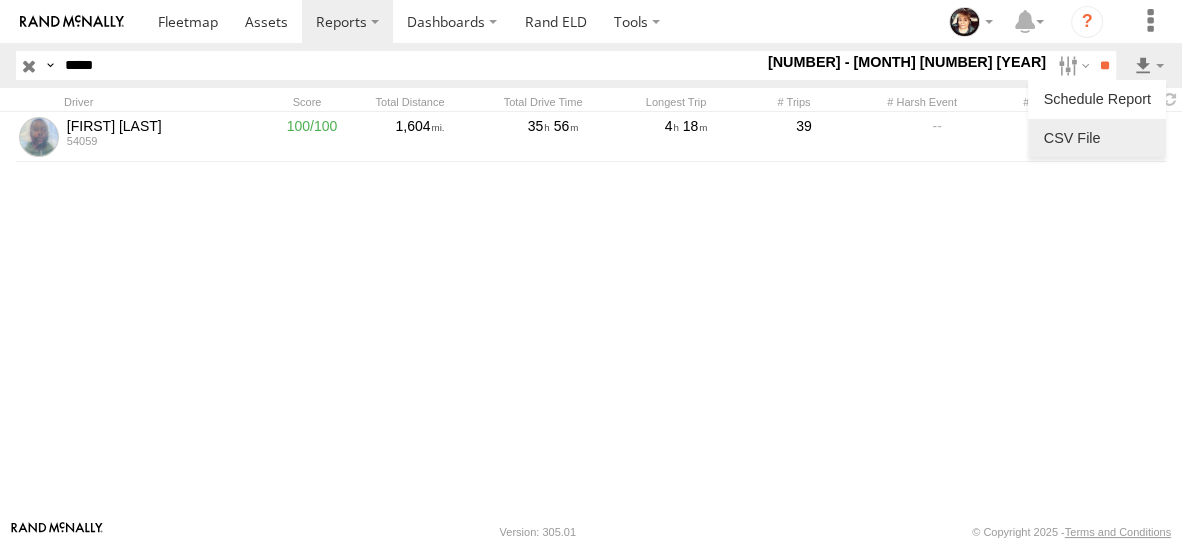 click at bounding box center [1097, 138] 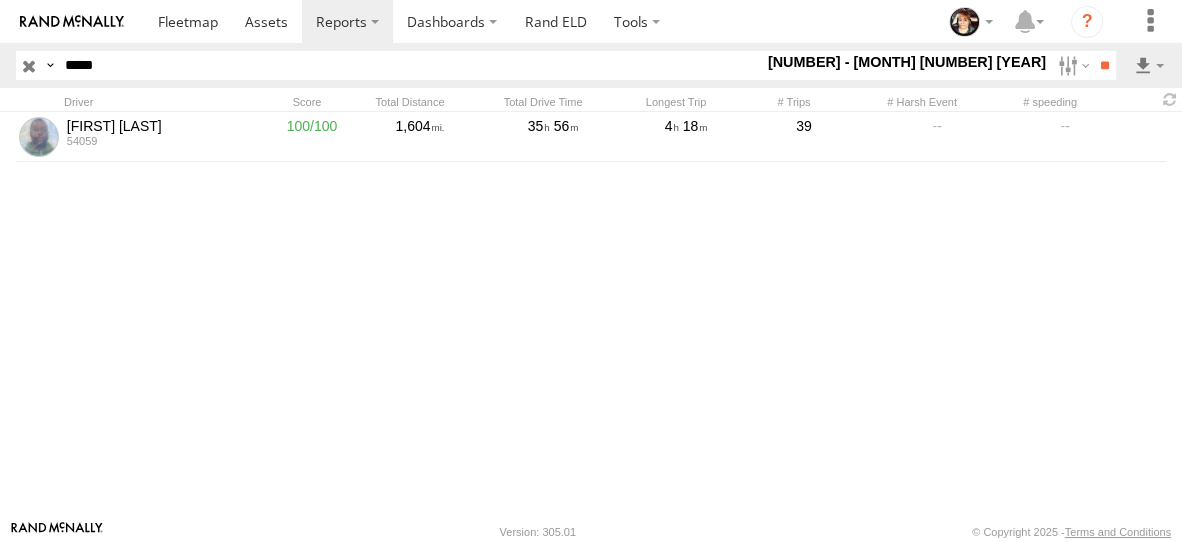 click at bounding box center (29, 65) 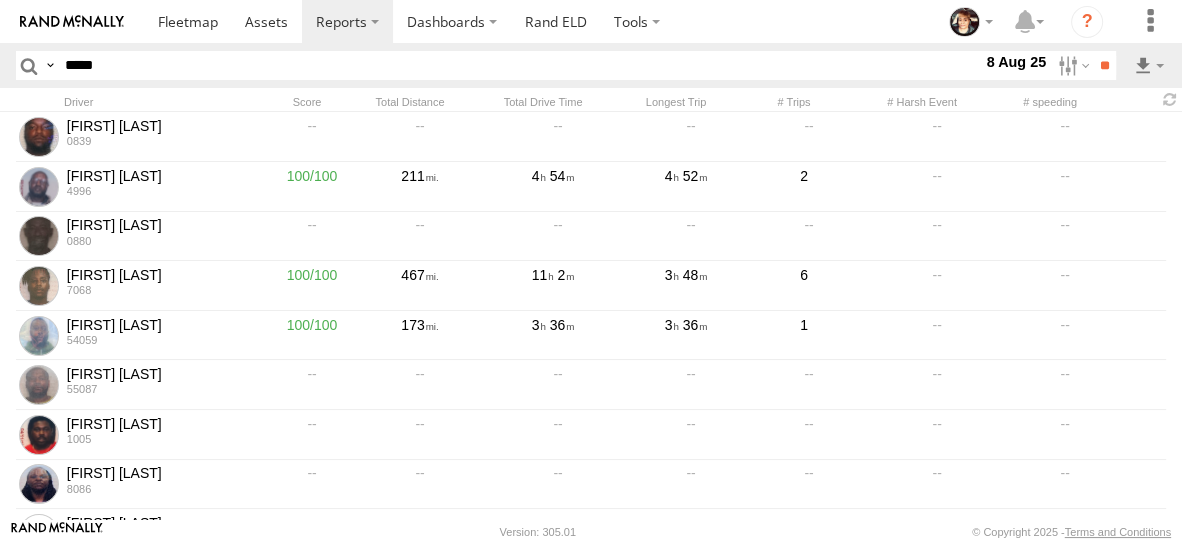 click on "8 Aug 25" at bounding box center (1016, 62) 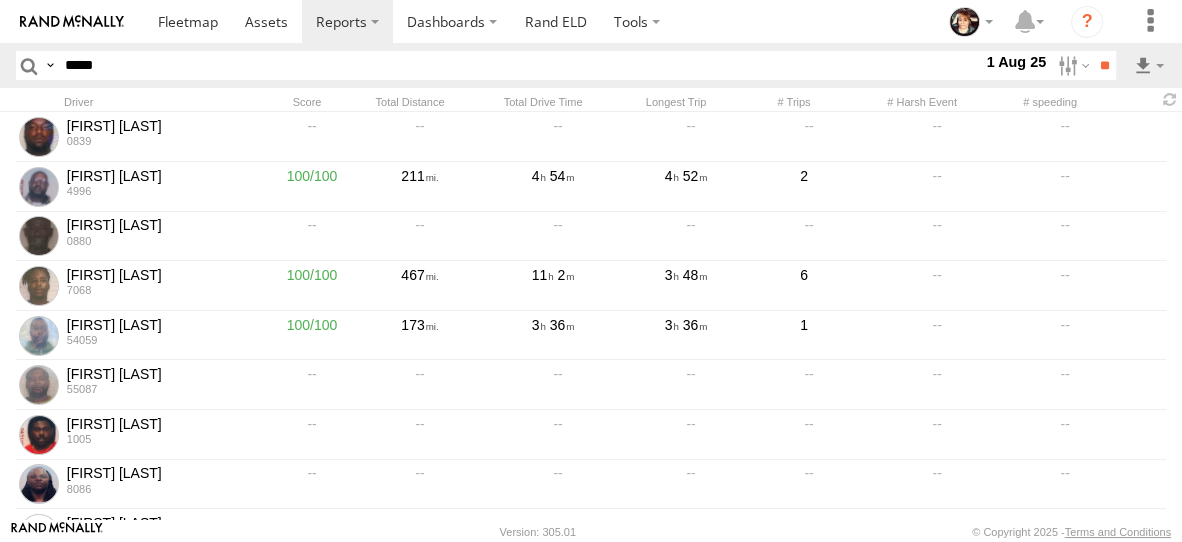click at bounding box center [0, 0] 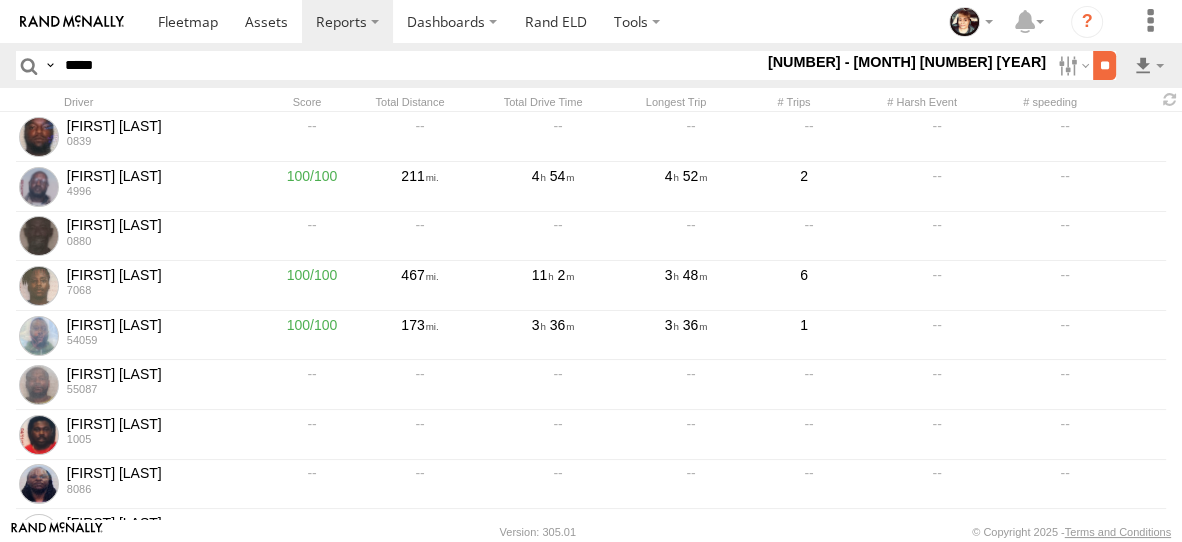 click on "**" at bounding box center [1104, 65] 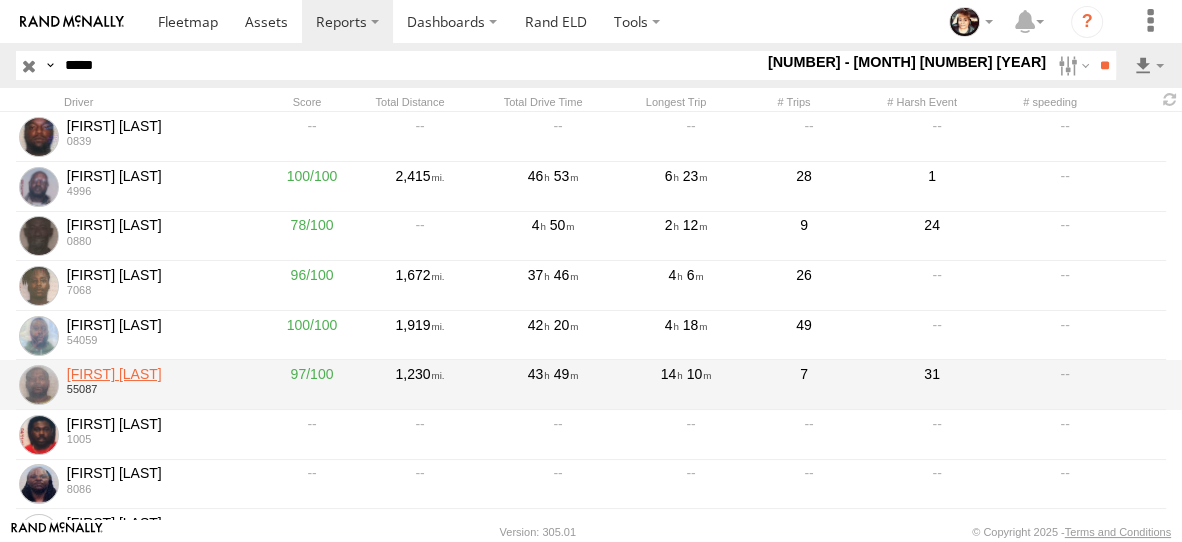 click on "[FIRST] [LAST]" at bounding box center (159, 374) 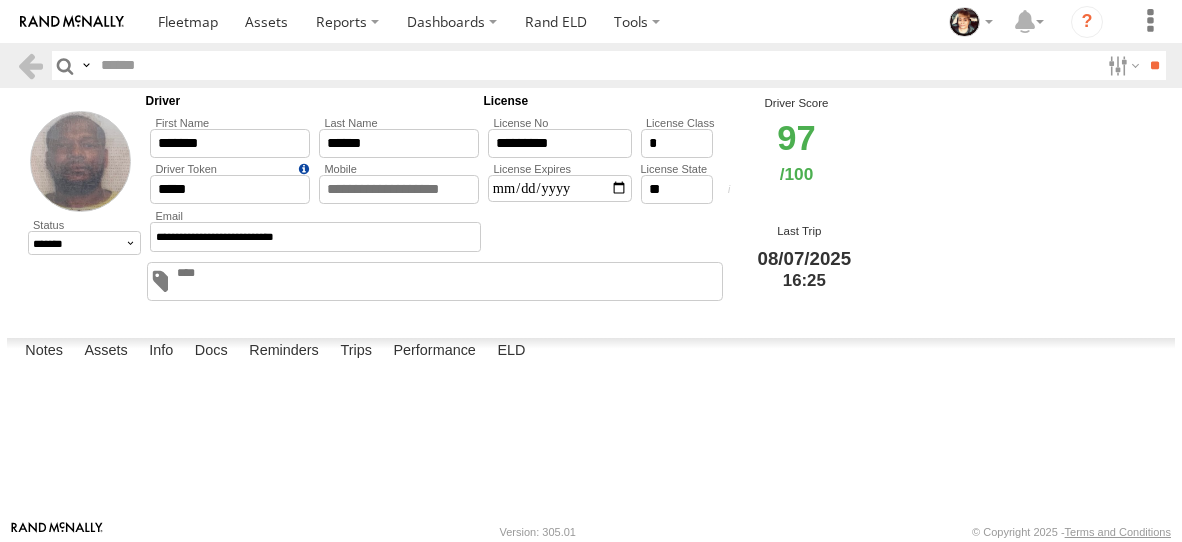 scroll, scrollTop: 0, scrollLeft: 0, axis: both 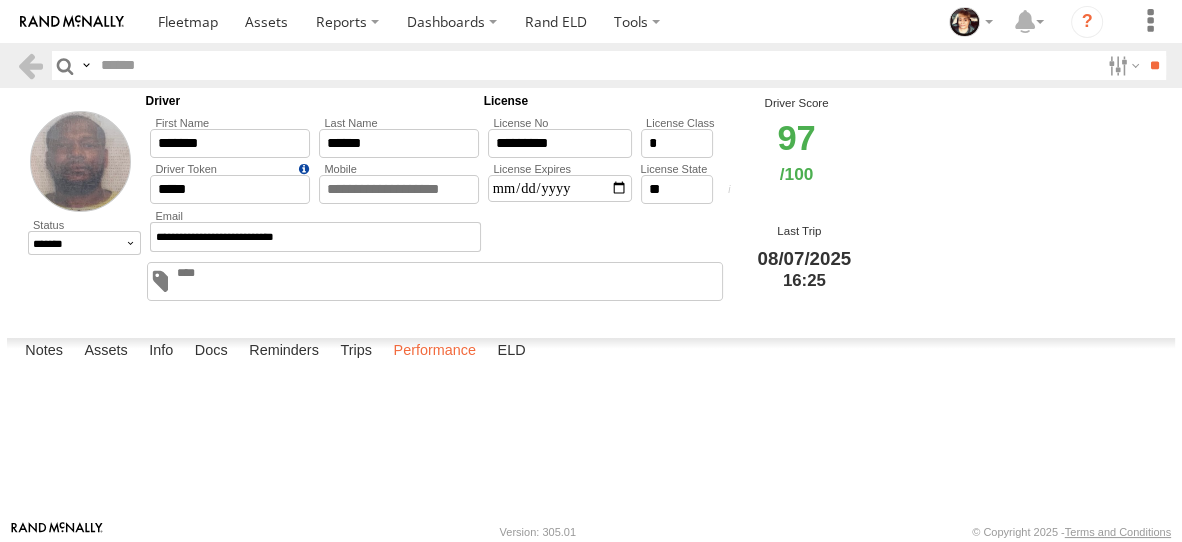 click on "Performance" at bounding box center [434, 352] 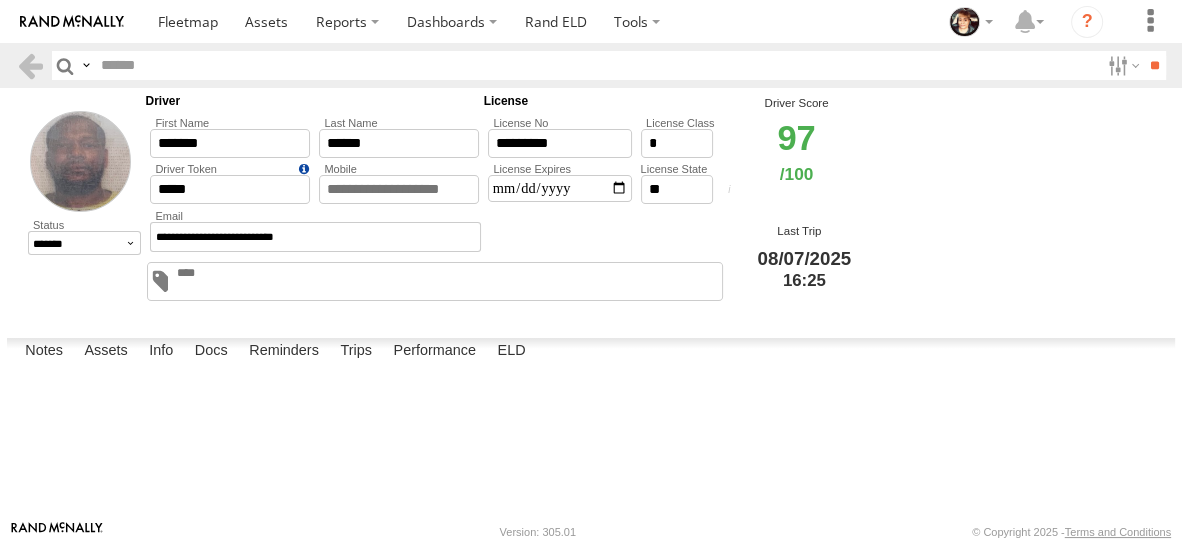 click at bounding box center [0, 0] 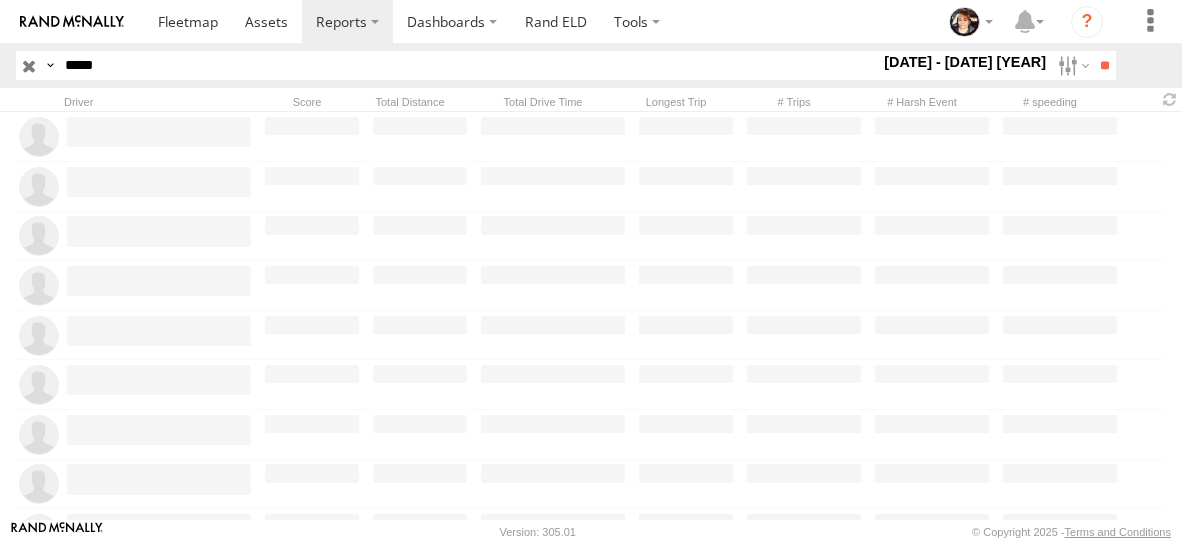 scroll, scrollTop: 0, scrollLeft: 0, axis: both 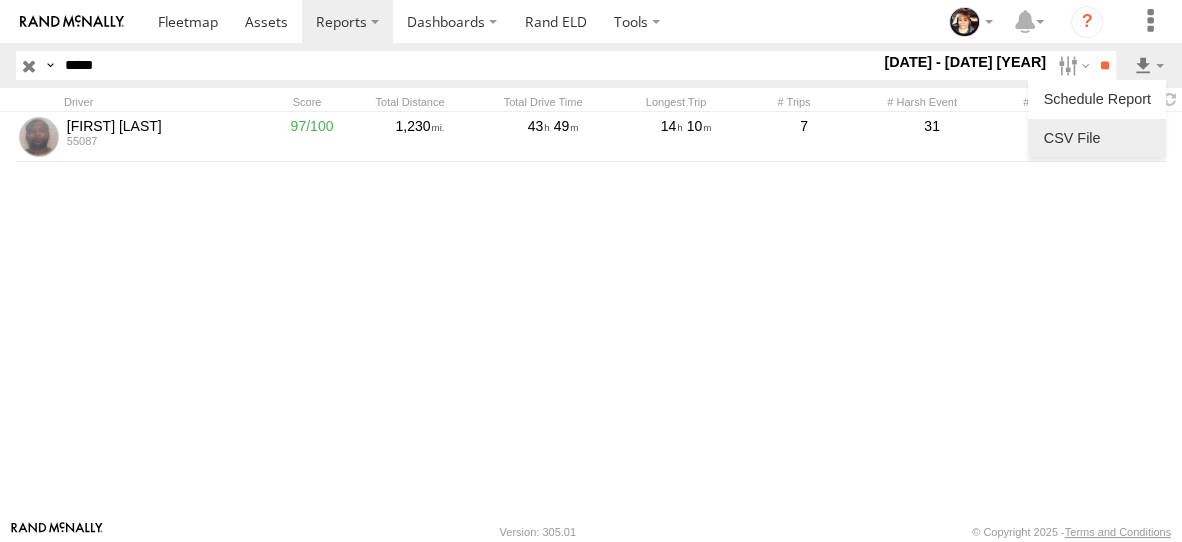 click at bounding box center [1097, 138] 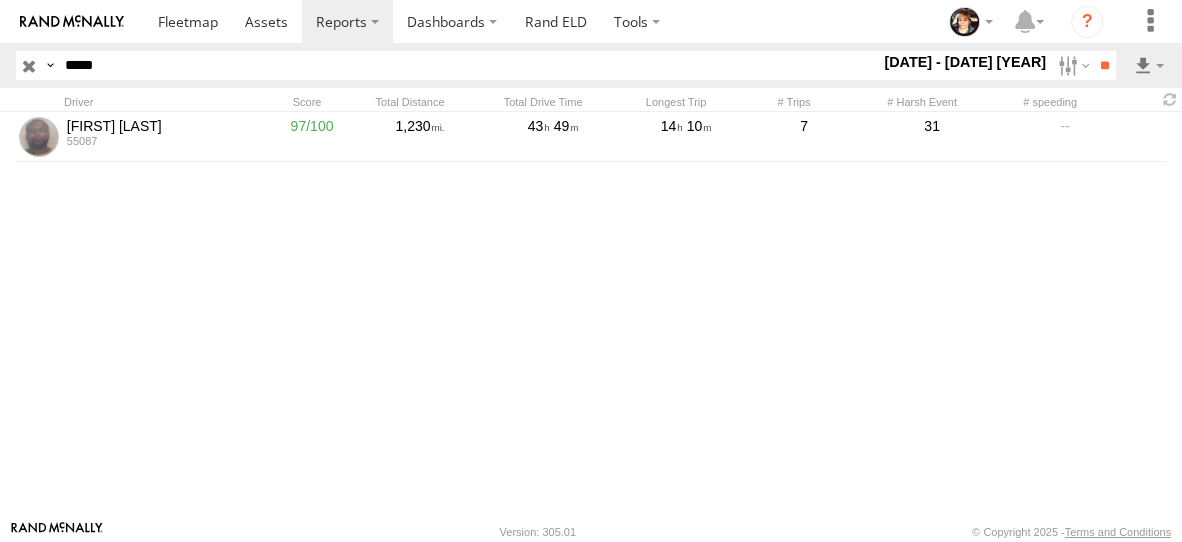click at bounding box center (29, 65) 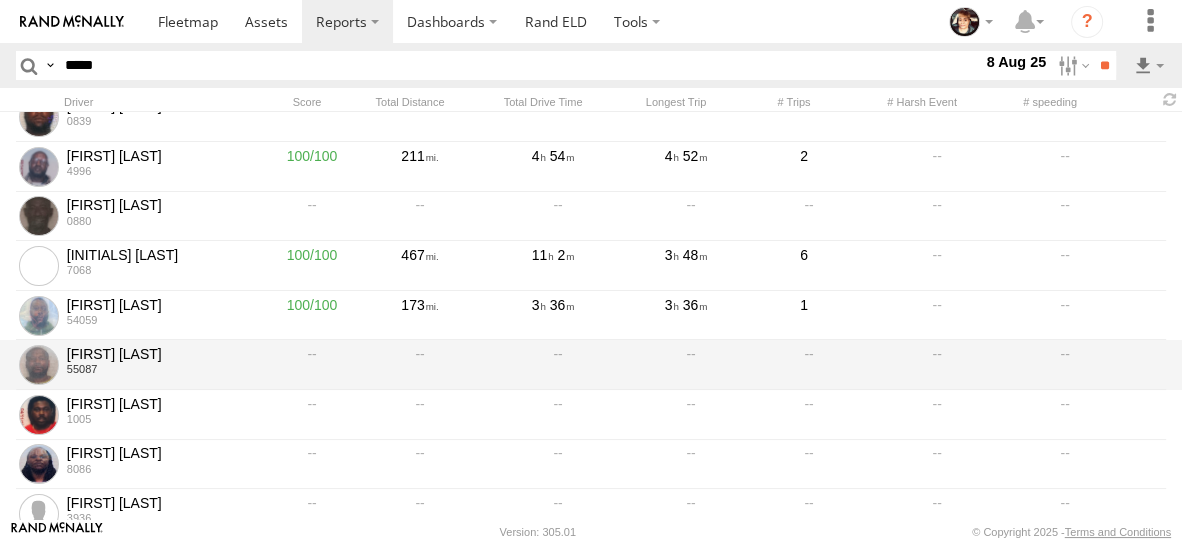 scroll, scrollTop: 28, scrollLeft: 0, axis: vertical 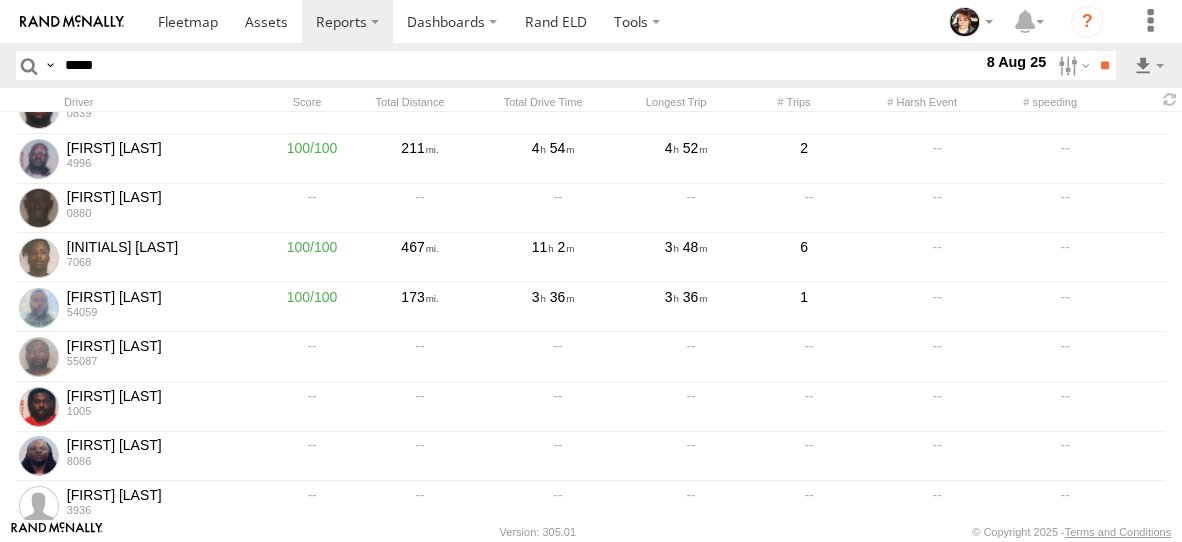 click on "8 Aug 25" at bounding box center (1016, 62) 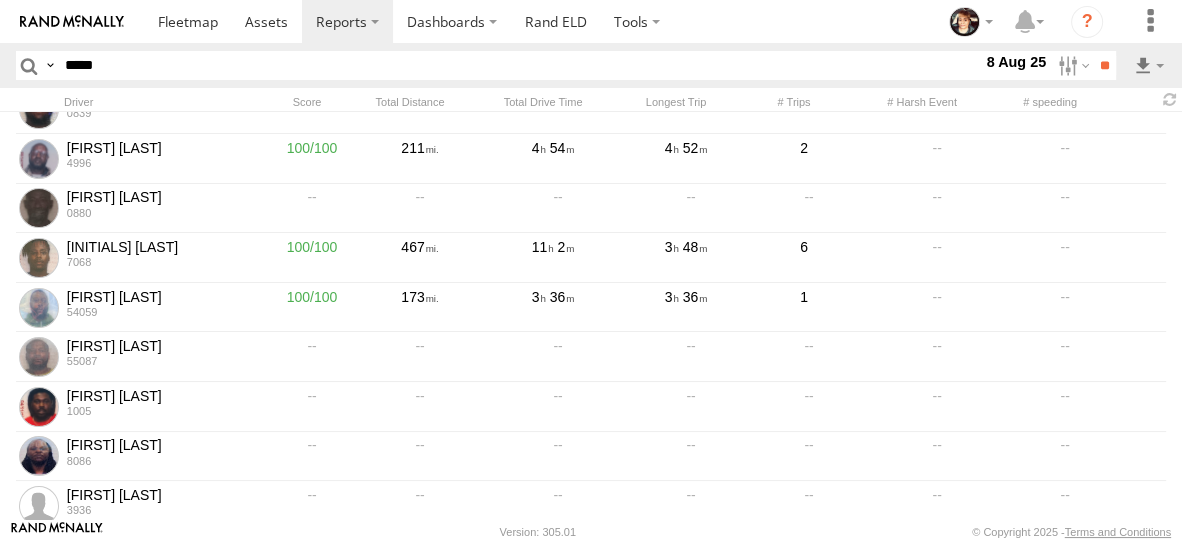click on "8 Aug 25" at bounding box center (1016, 62) 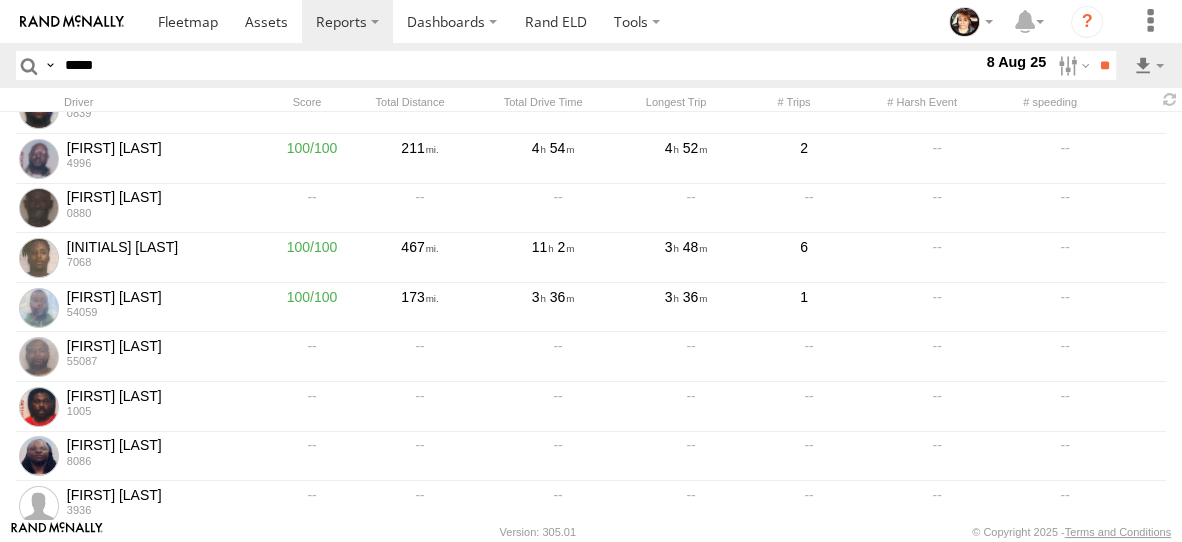 click at bounding box center (0, 0) 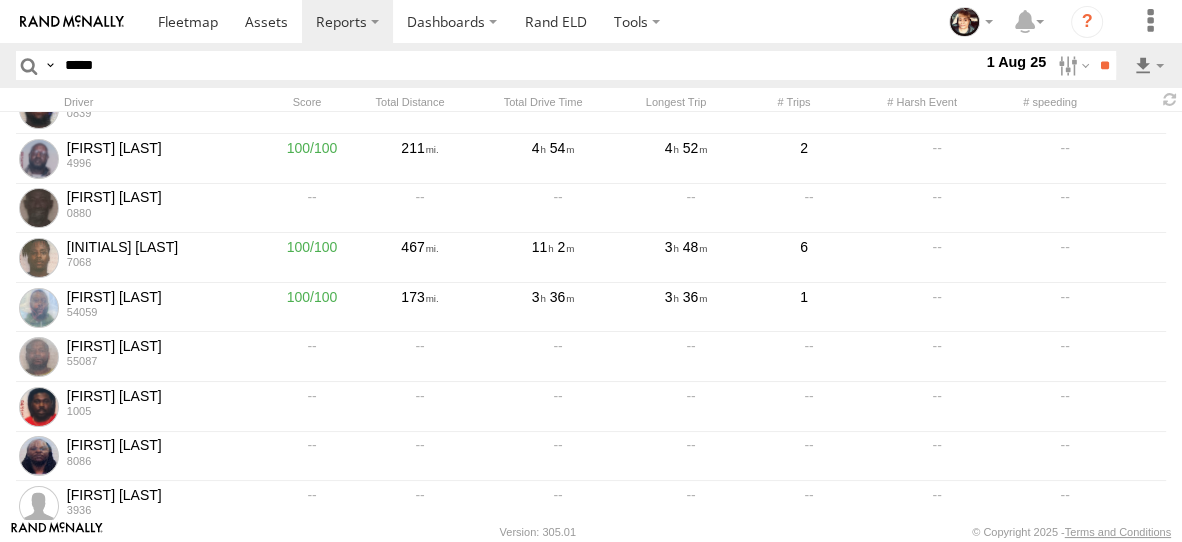 click at bounding box center (0, 0) 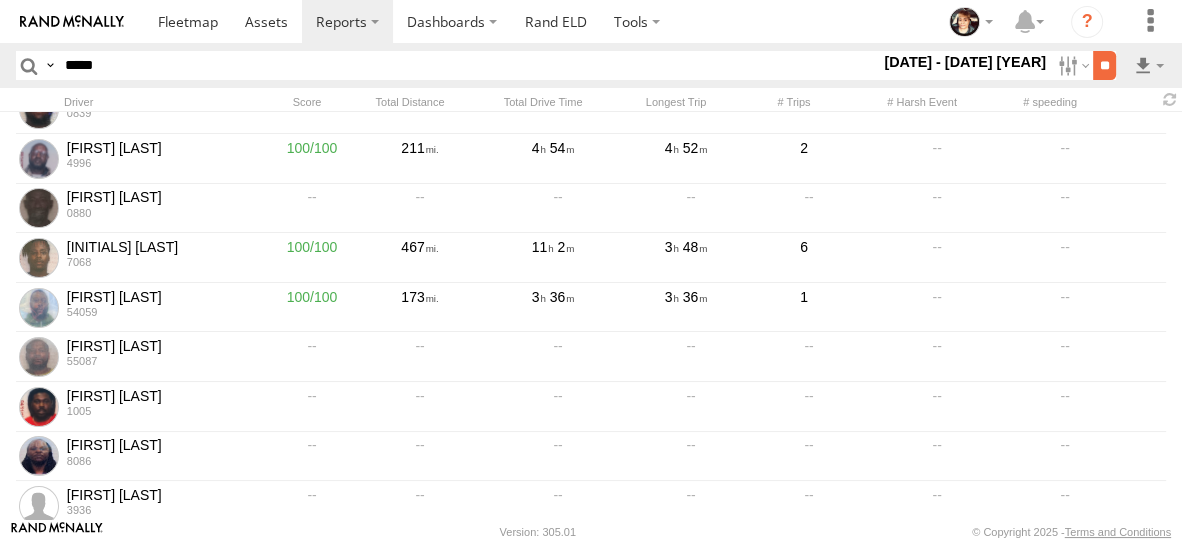 click on "**" at bounding box center (1104, 65) 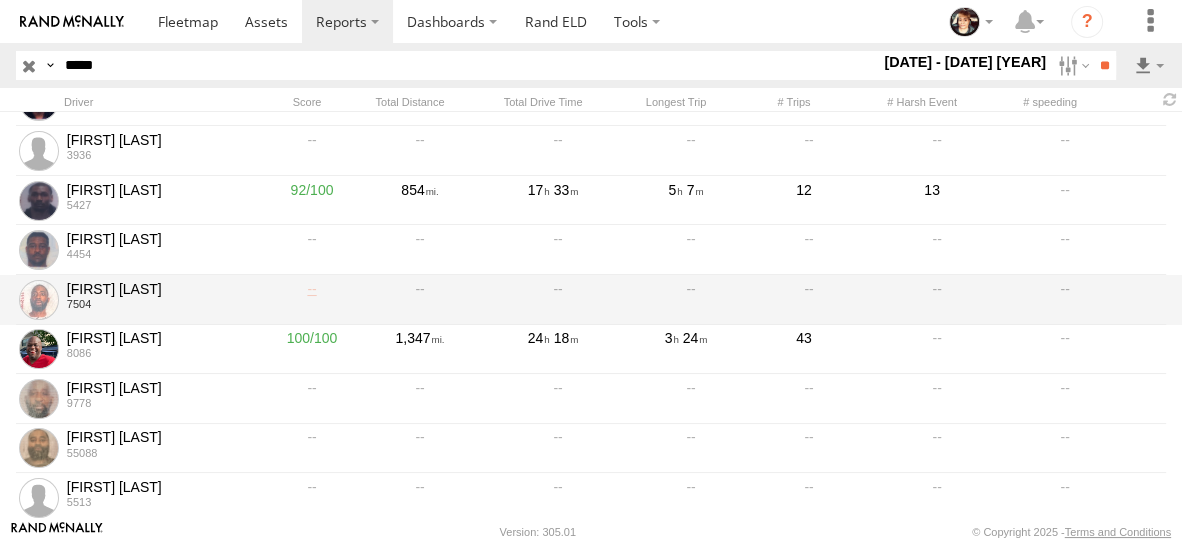 scroll, scrollTop: 357, scrollLeft: 0, axis: vertical 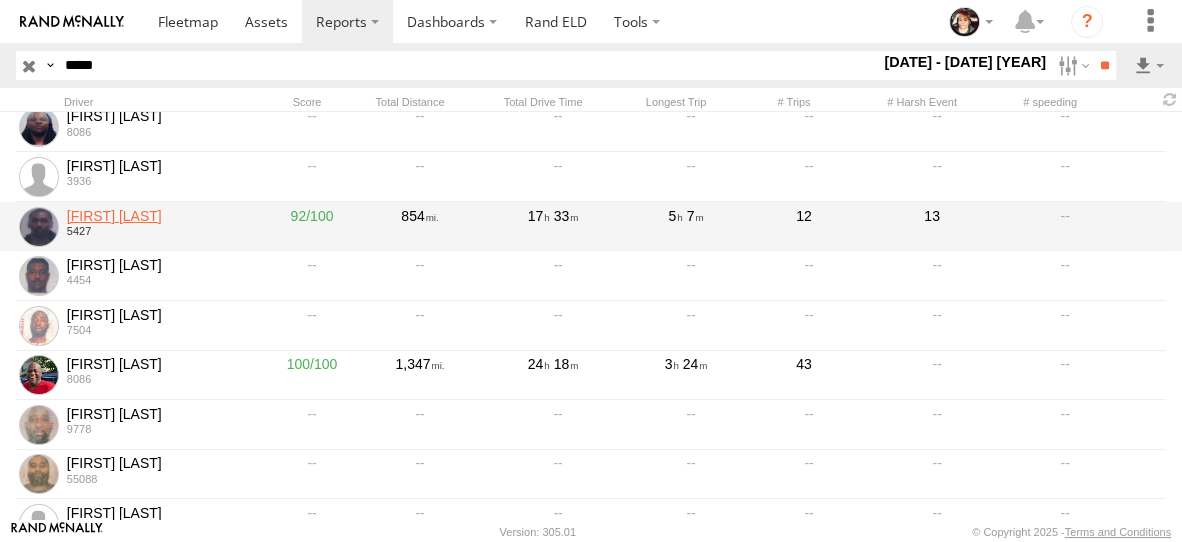 click on "Kevin Duncan" at bounding box center (159, 216) 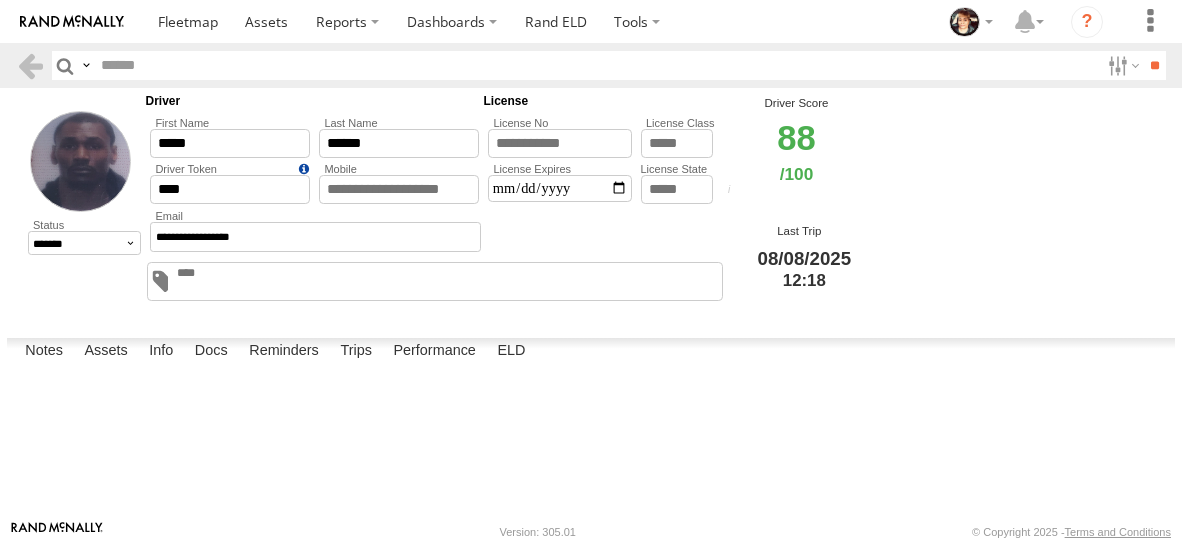scroll, scrollTop: 0, scrollLeft: 0, axis: both 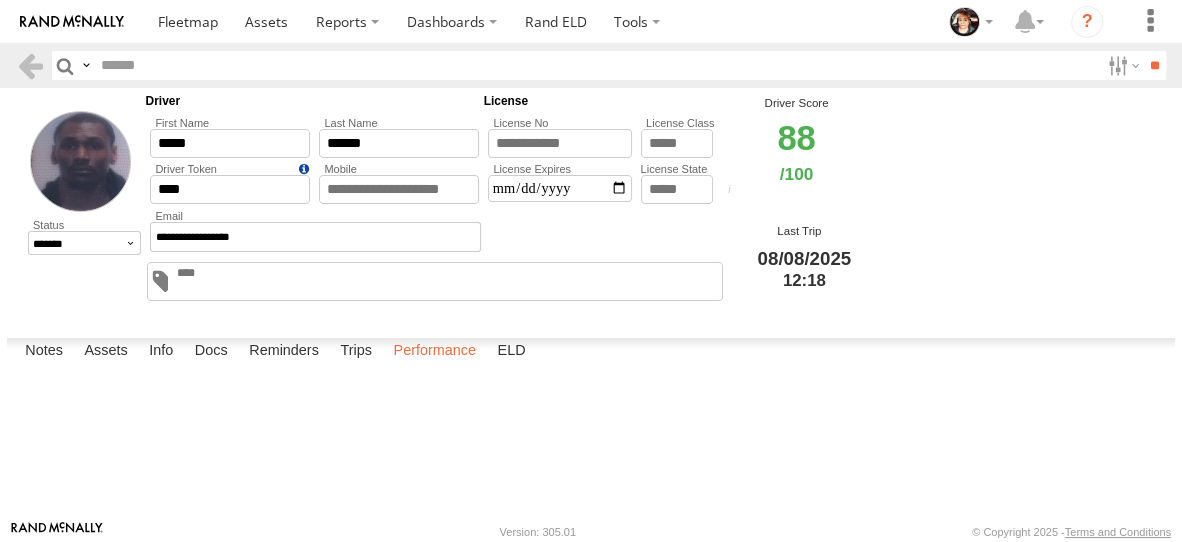 click on "Performance" at bounding box center [434, 352] 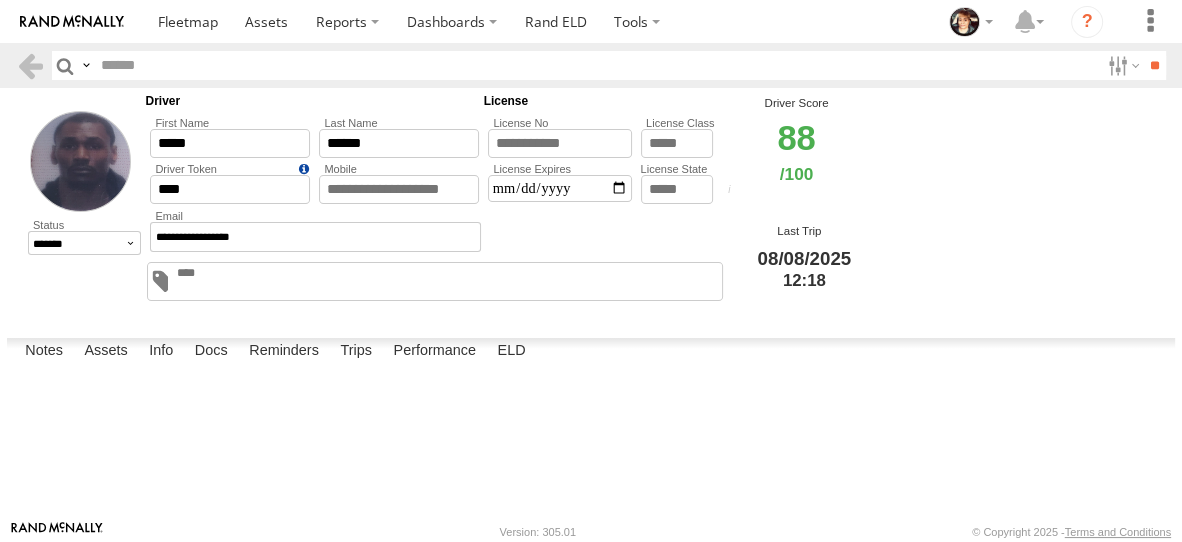 click at bounding box center (0, 0) 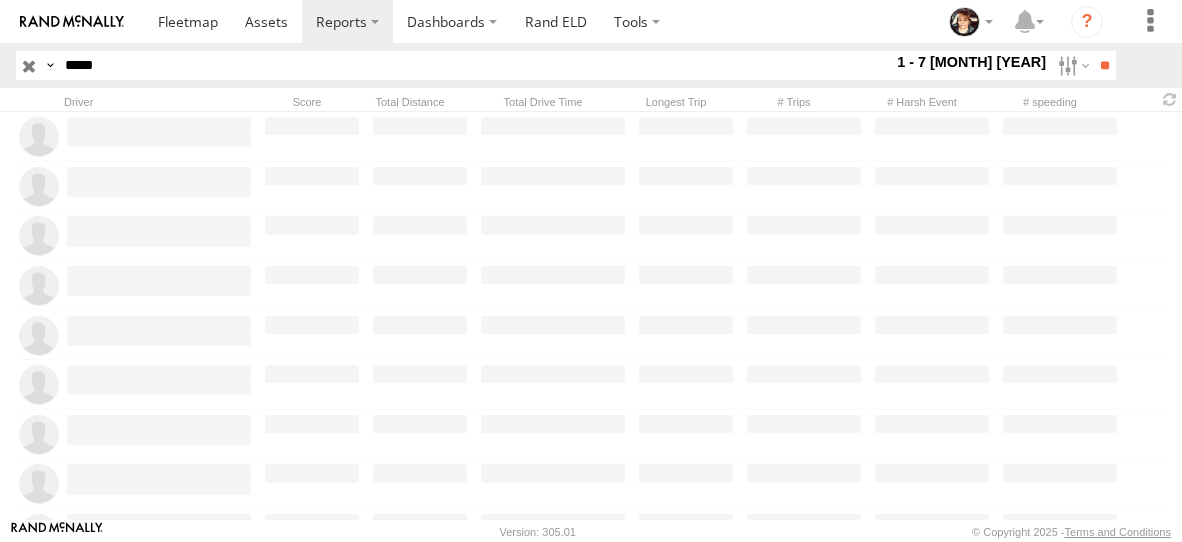 scroll, scrollTop: 0, scrollLeft: 0, axis: both 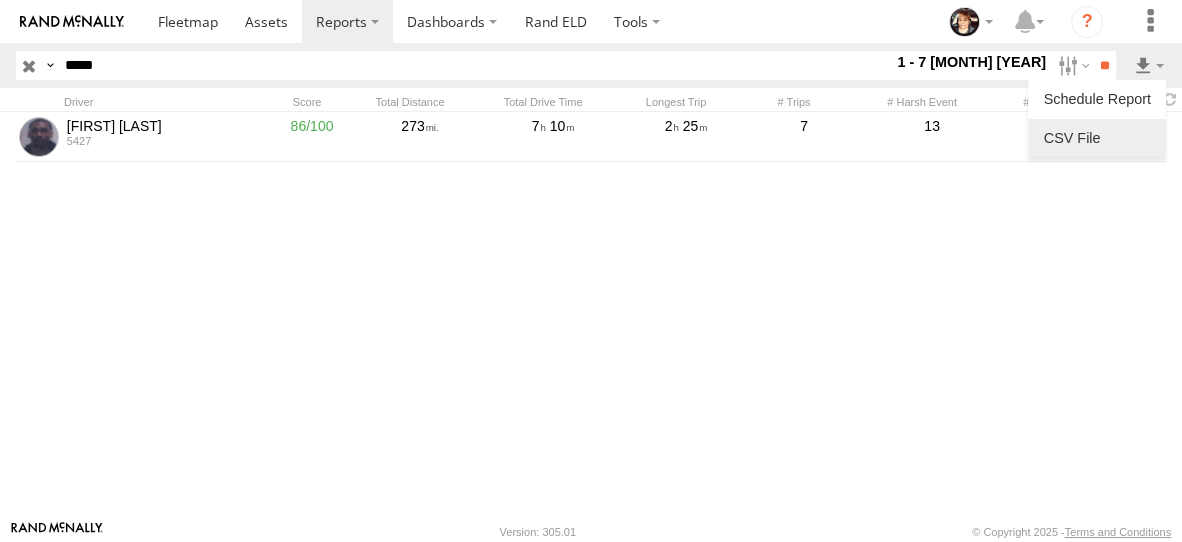 click at bounding box center (1097, 138) 